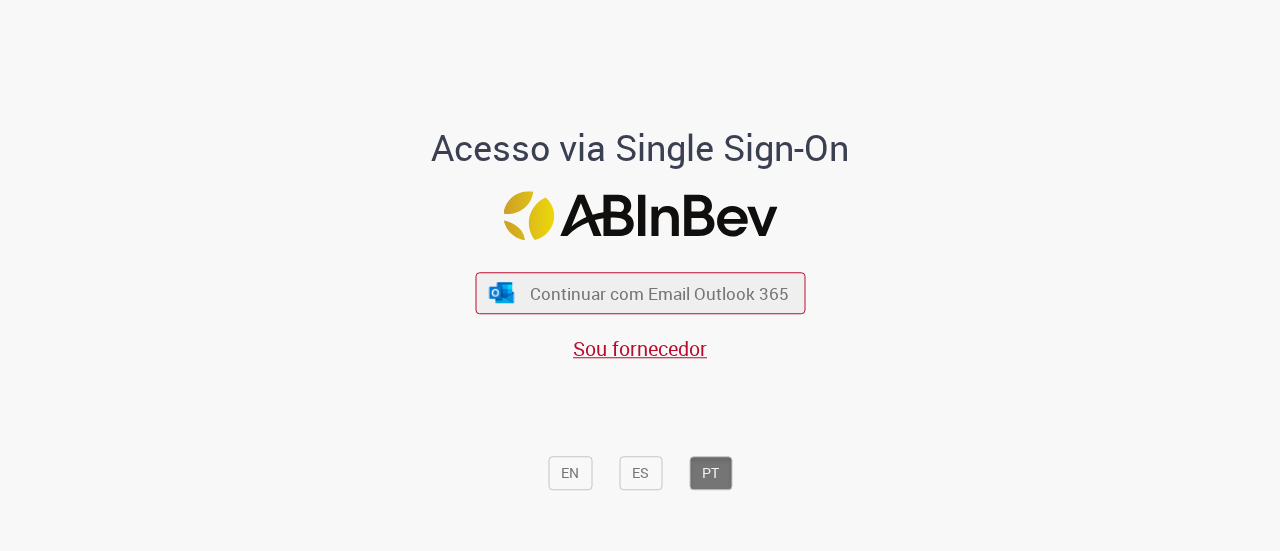 scroll, scrollTop: 0, scrollLeft: 0, axis: both 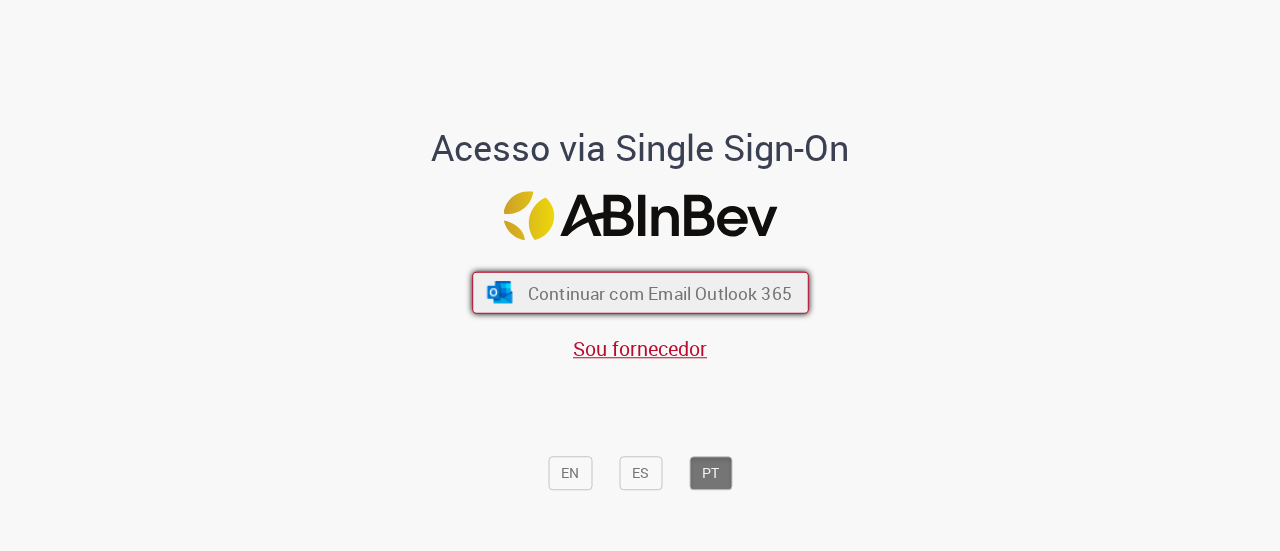 click on "Continuar com Email Outlook 365" at bounding box center (659, 292) 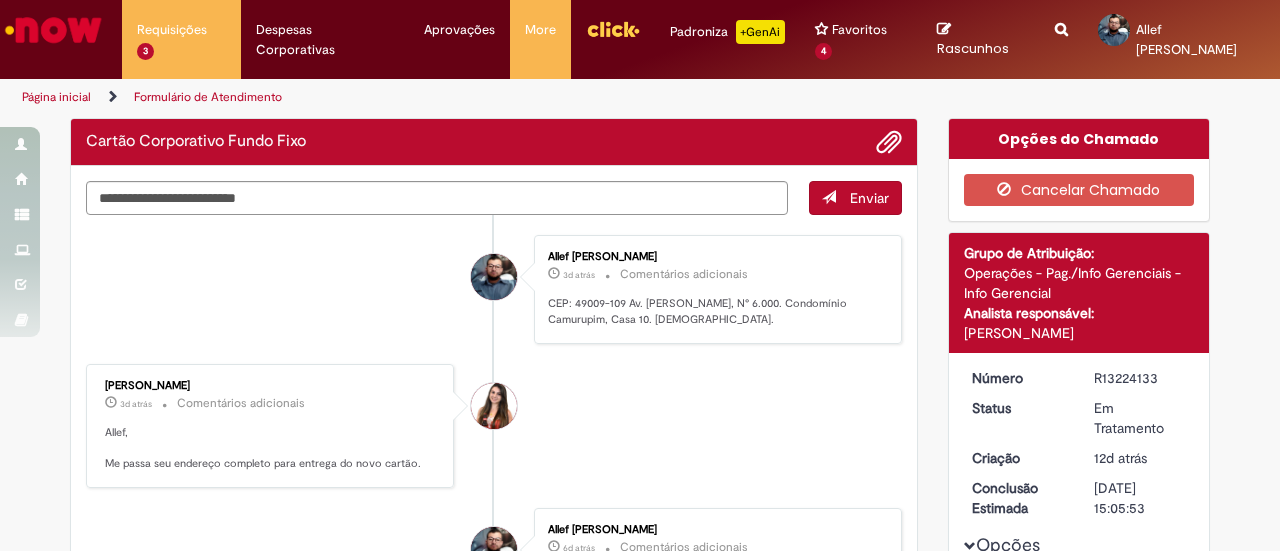 scroll, scrollTop: 0, scrollLeft: 0, axis: both 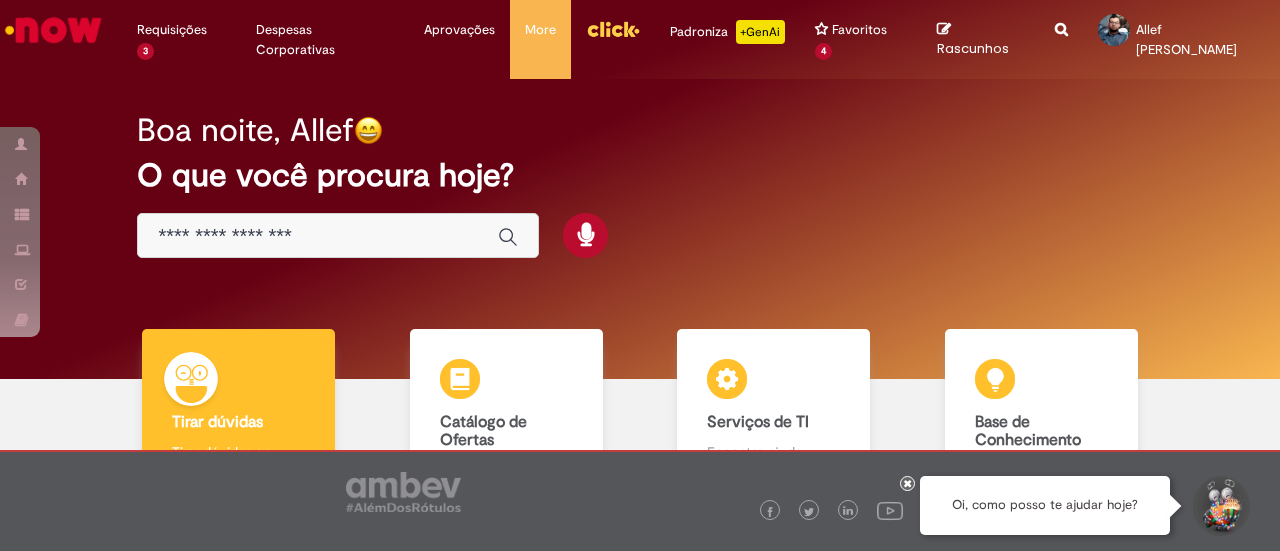 click at bounding box center (318, 236) 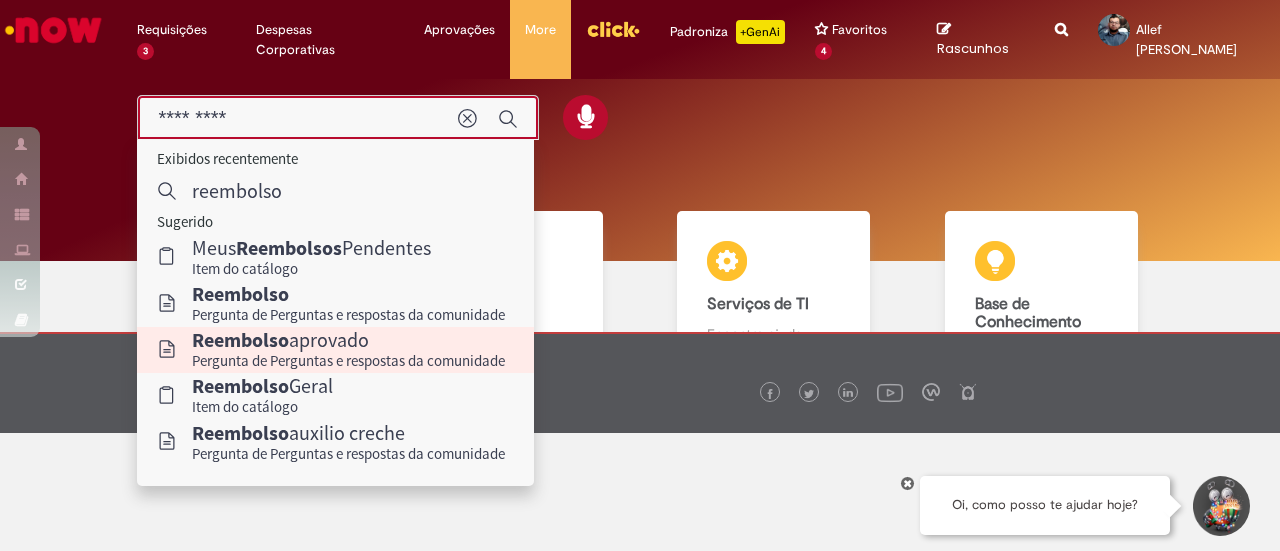 scroll, scrollTop: 134, scrollLeft: 0, axis: vertical 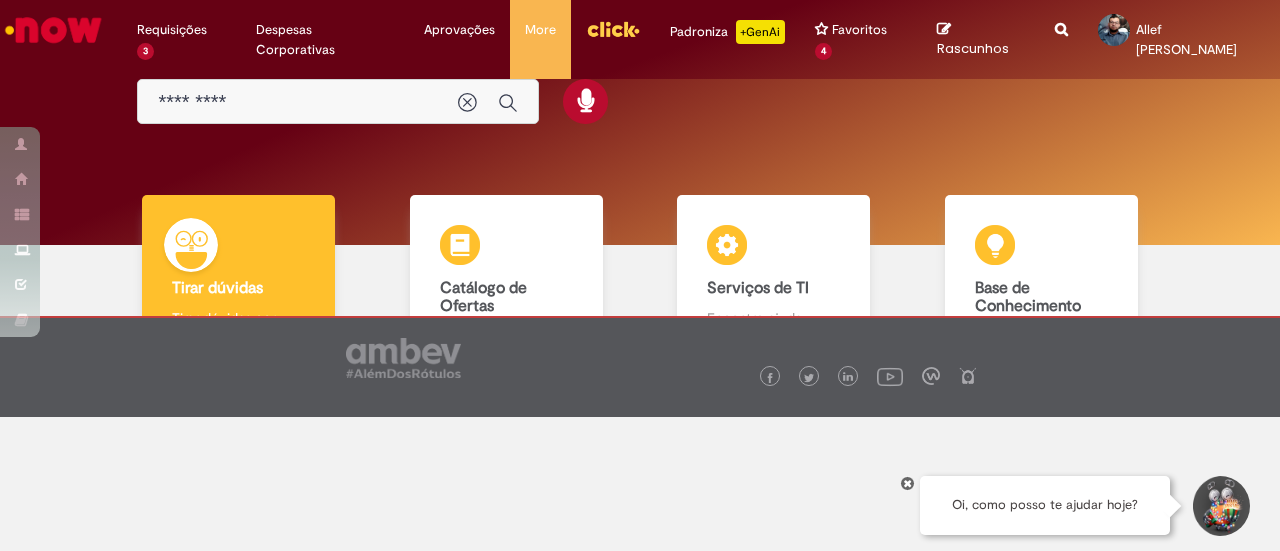 type on "*********" 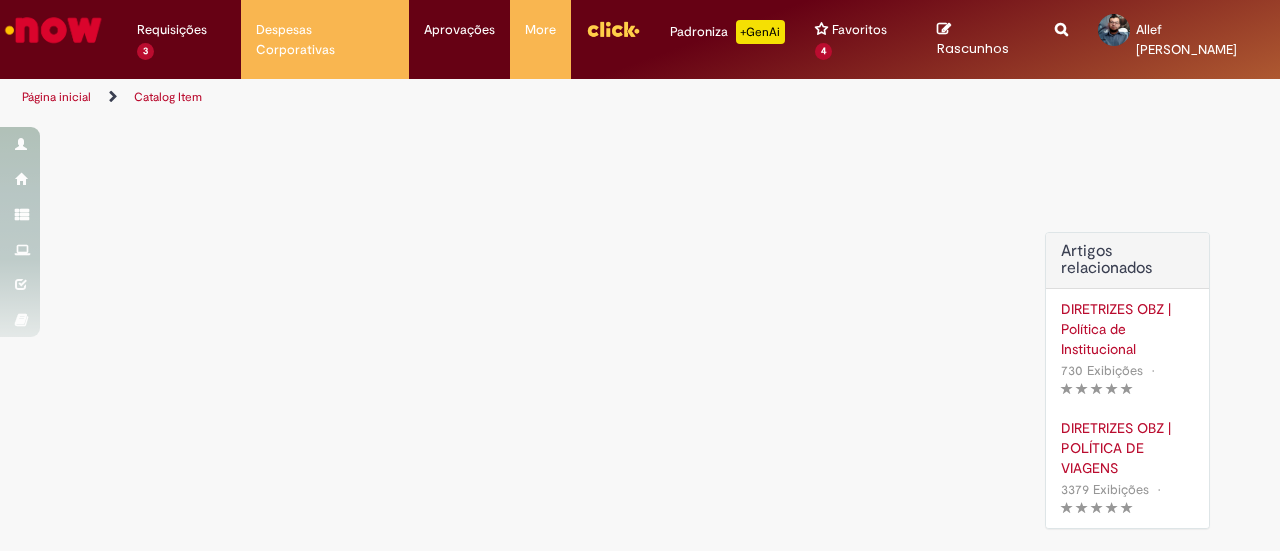 scroll, scrollTop: 0, scrollLeft: 0, axis: both 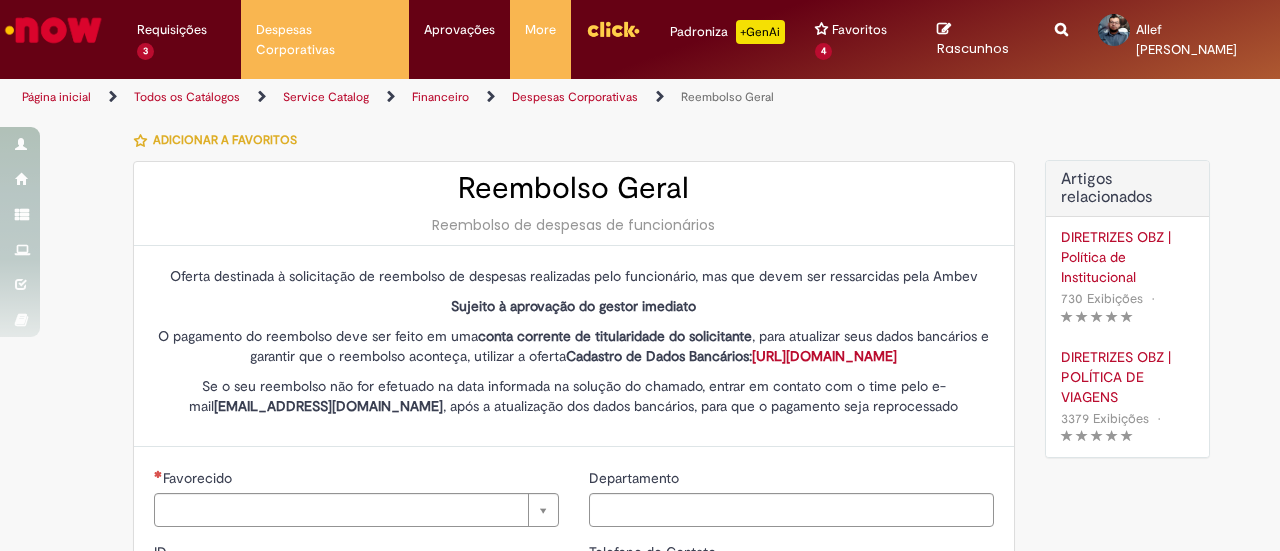 type on "********" 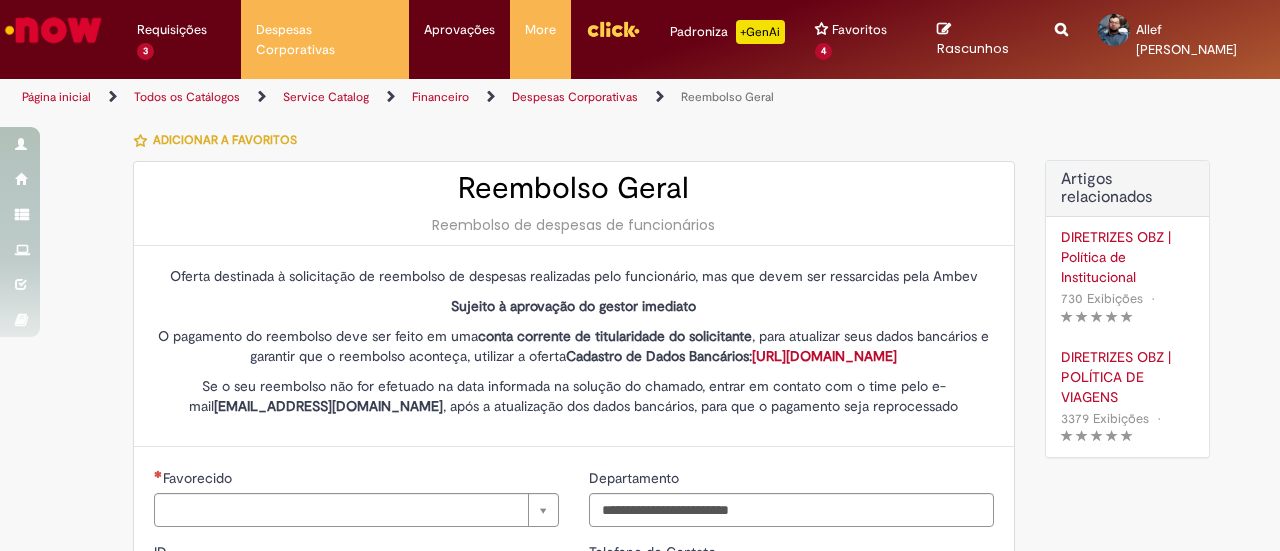 type on "**********" 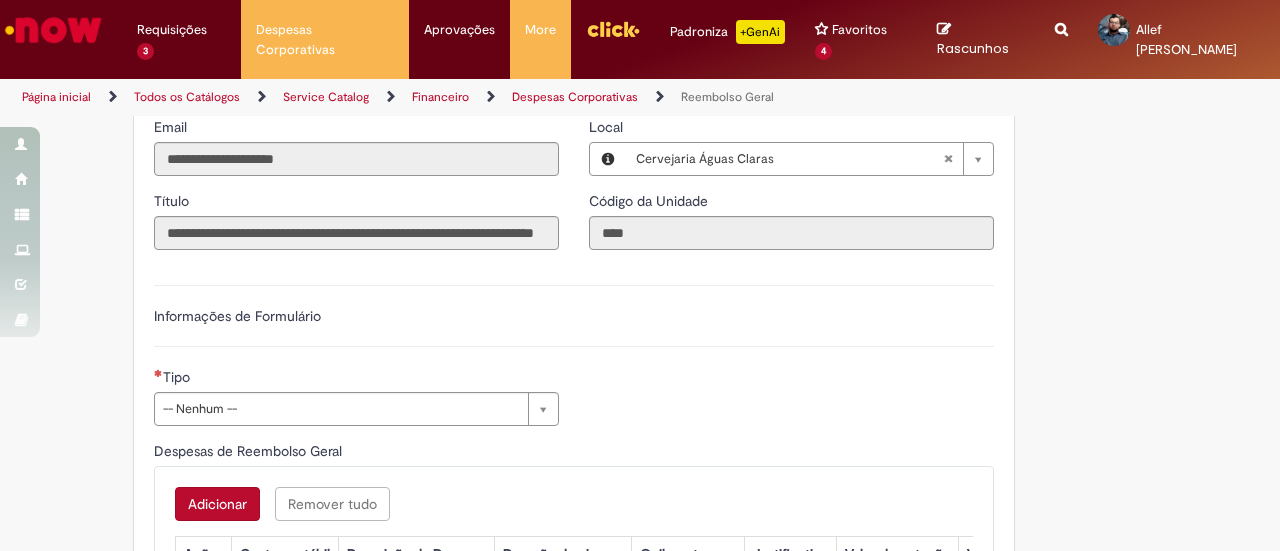 scroll, scrollTop: 500, scrollLeft: 0, axis: vertical 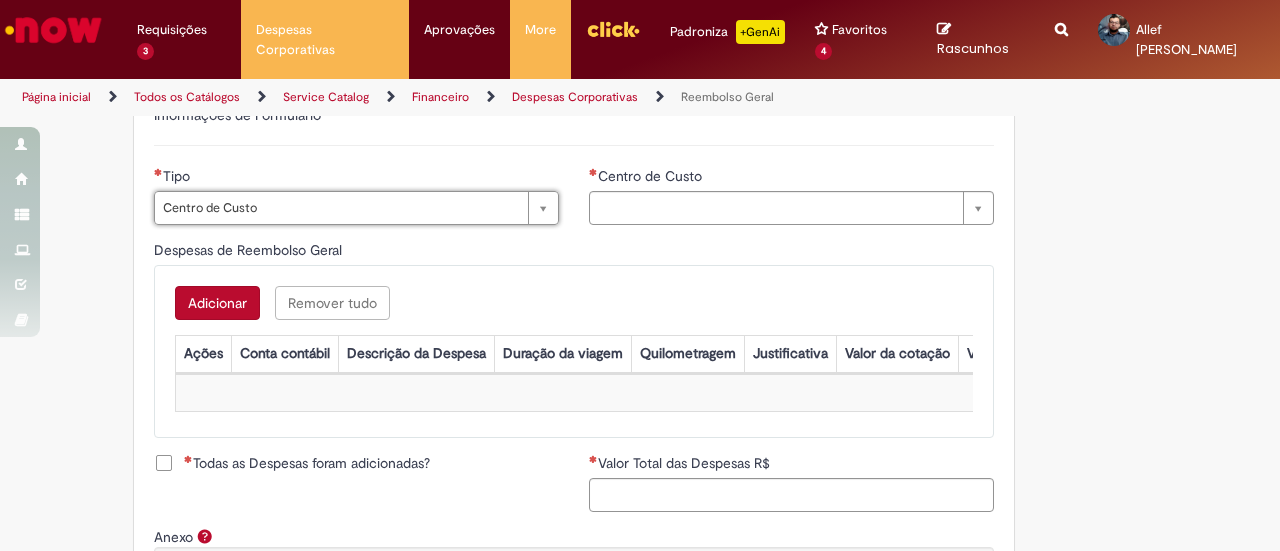 type on "**********" 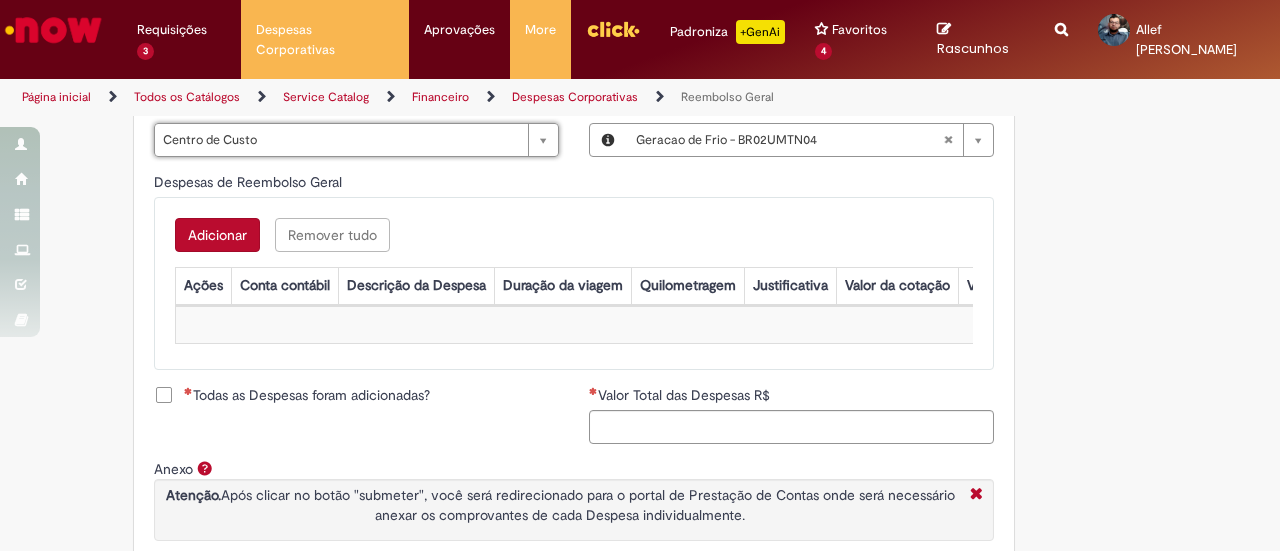 scroll, scrollTop: 800, scrollLeft: 0, axis: vertical 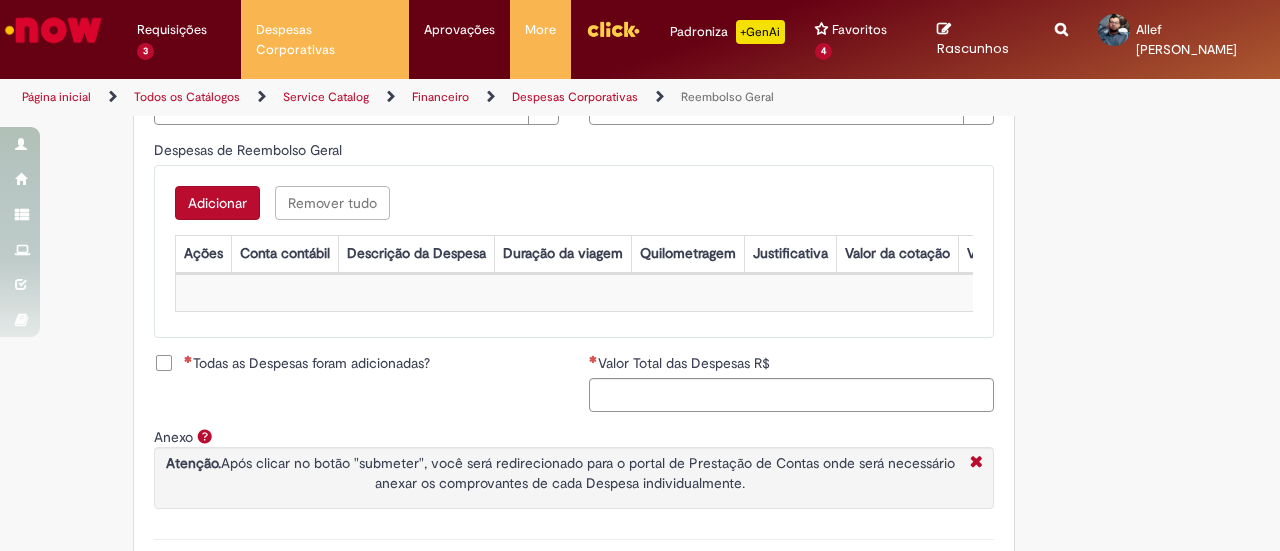 click on "Adicionar" at bounding box center (217, 203) 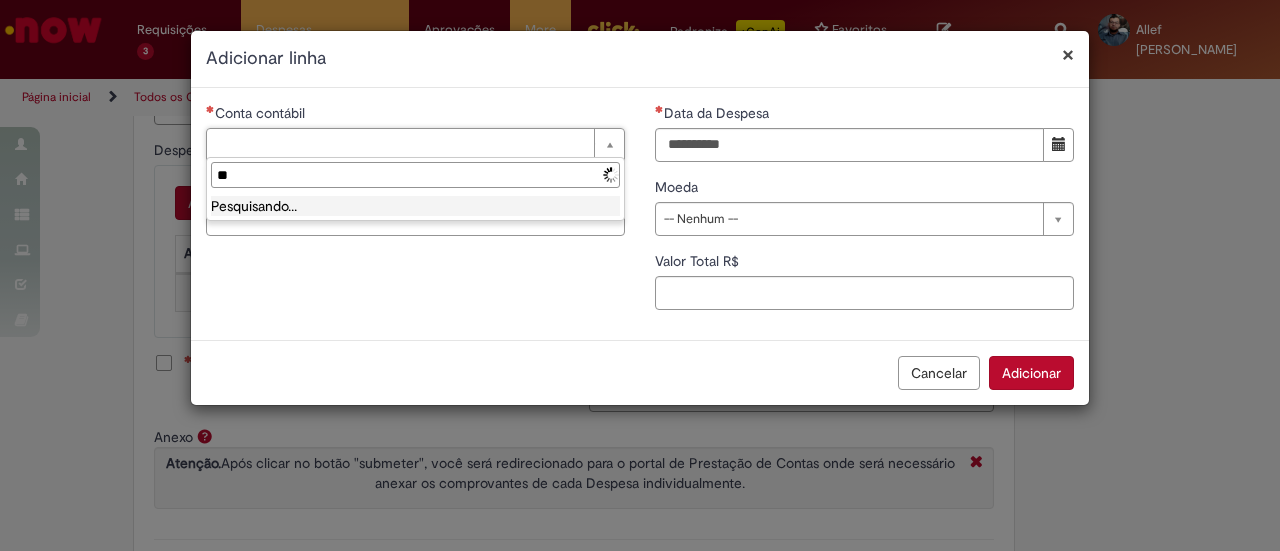 type on "*" 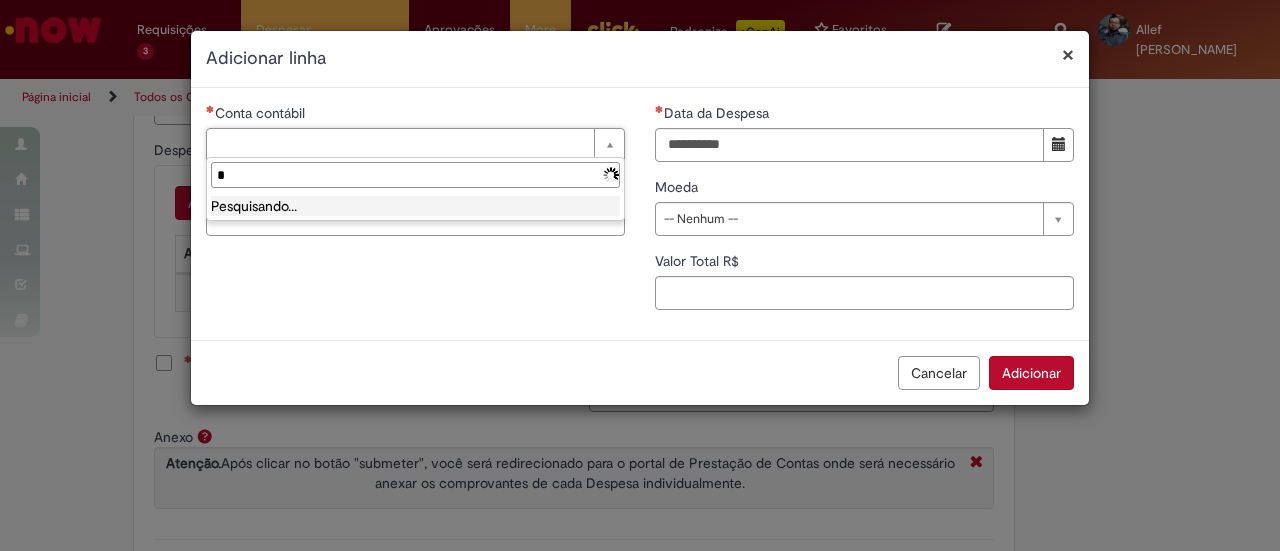 type 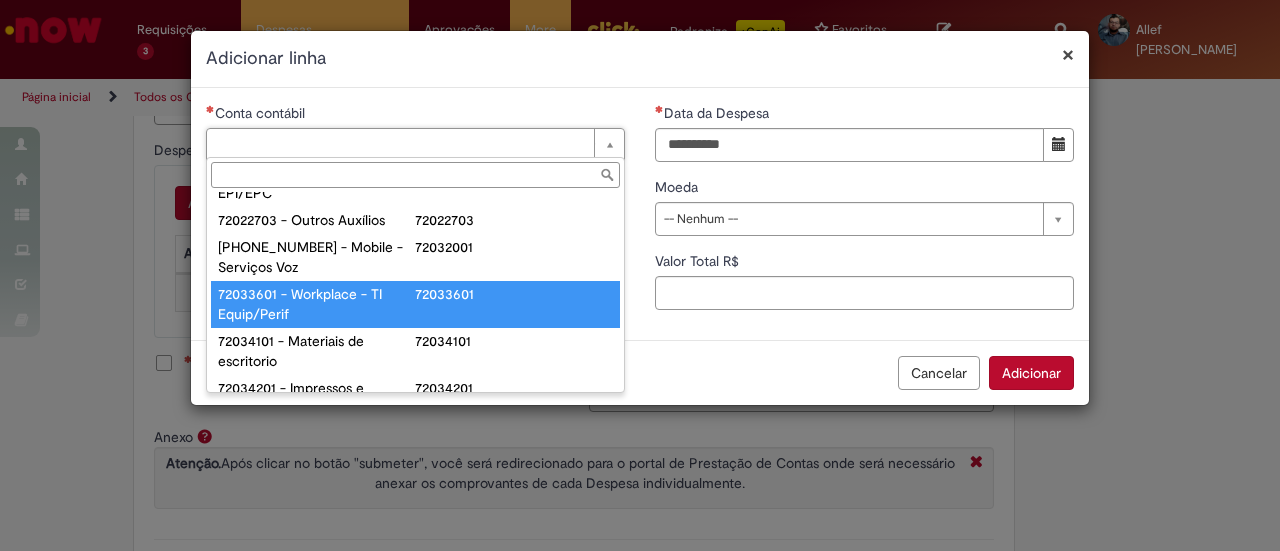 scroll, scrollTop: 200, scrollLeft: 0, axis: vertical 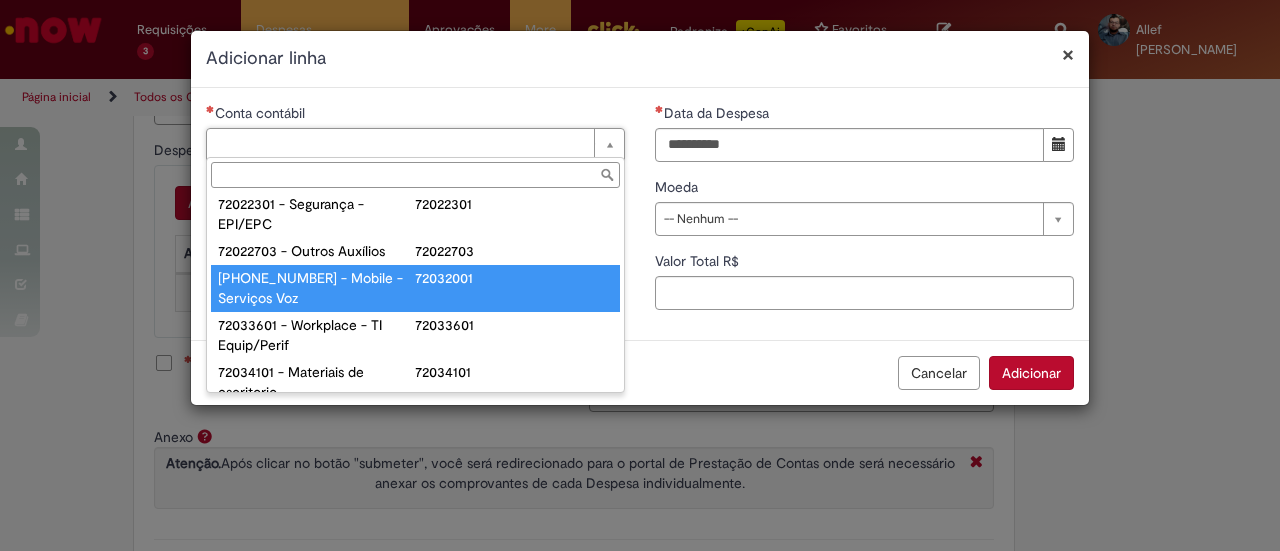type on "**********" 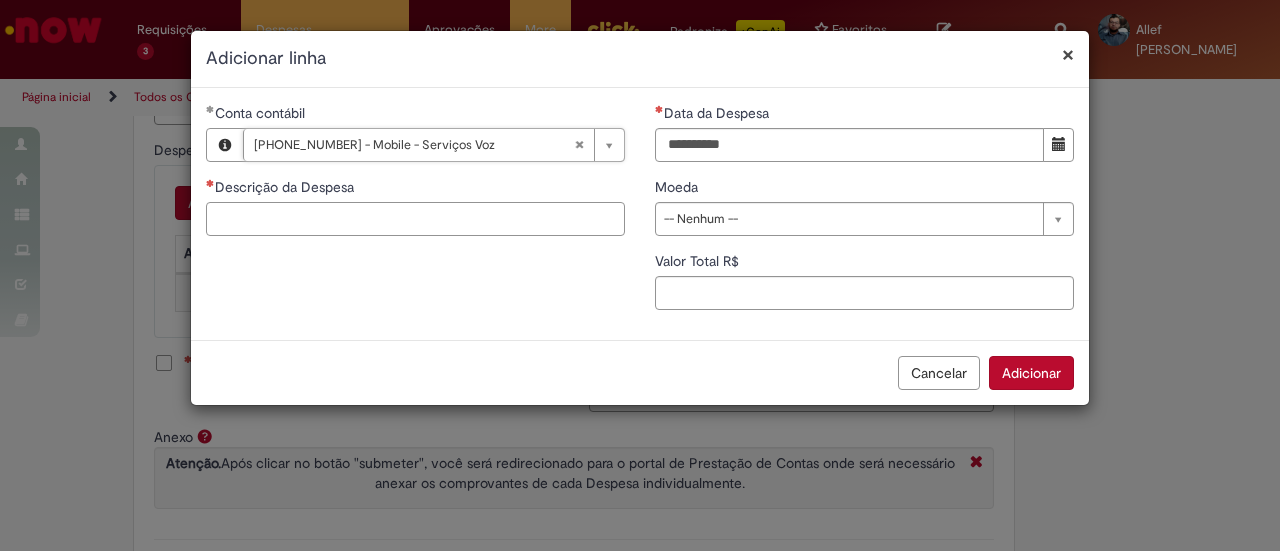 click on "Descrição da Despesa" at bounding box center (415, 219) 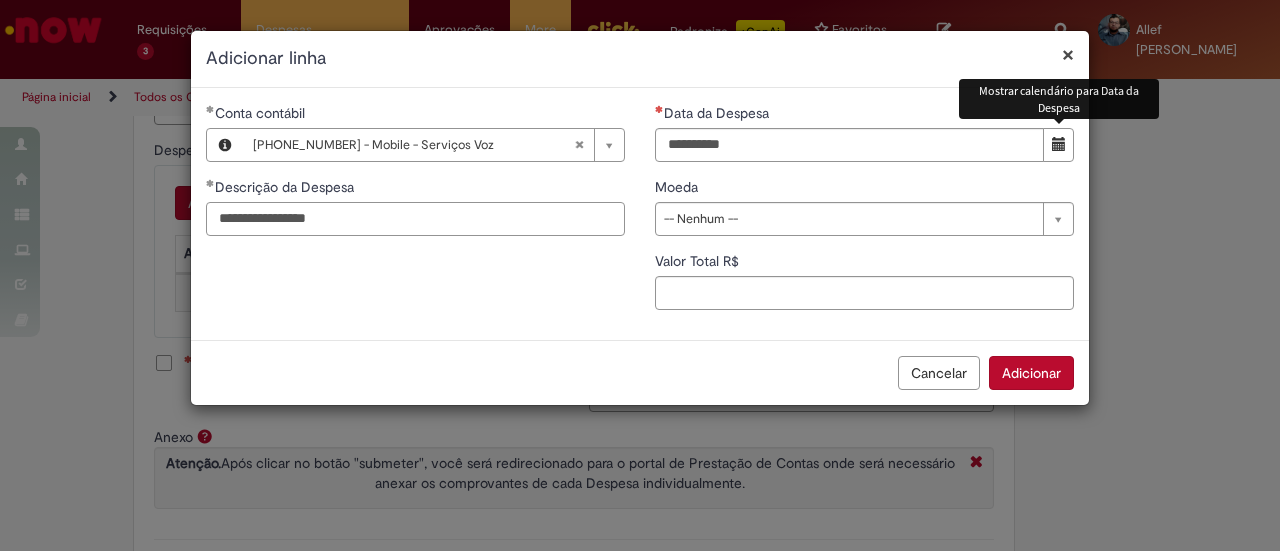 type on "**********" 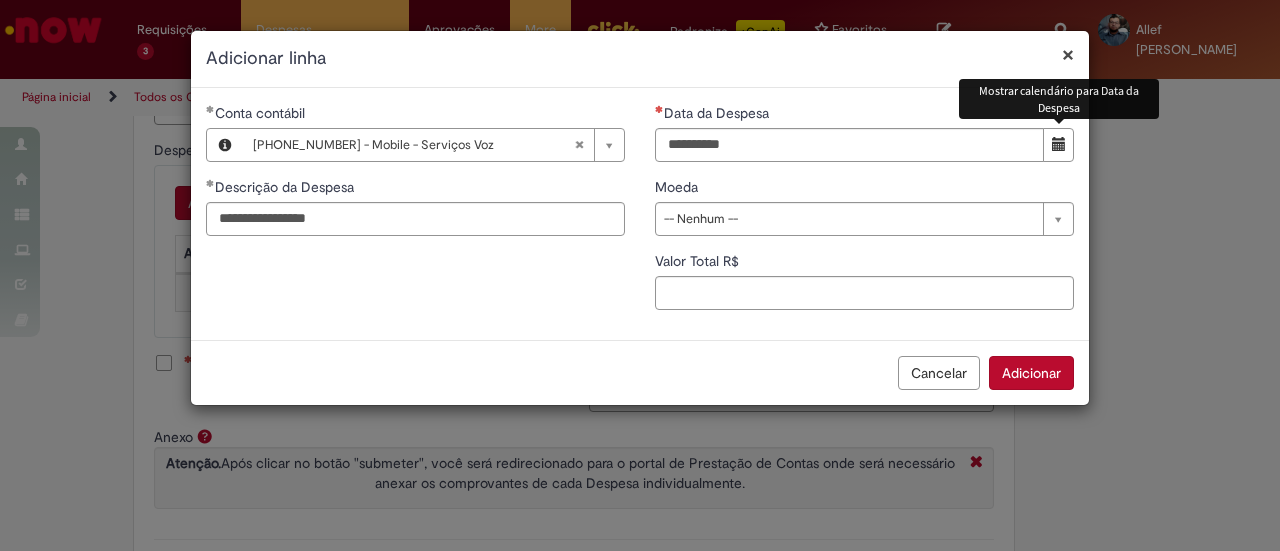 click at bounding box center (1059, 144) 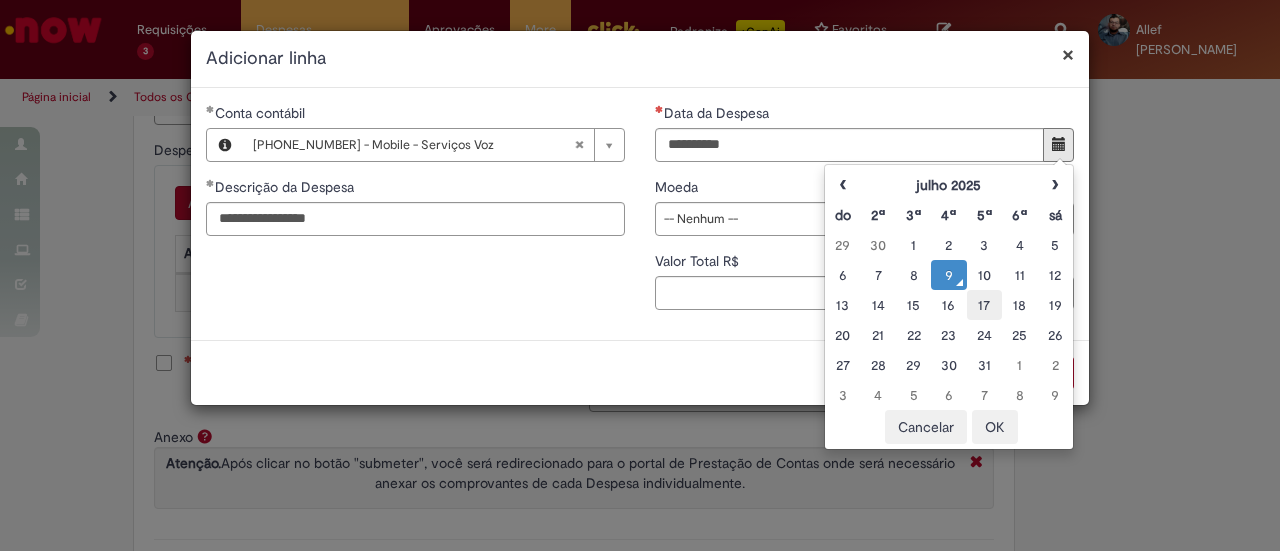 click on "17" at bounding box center [984, 305] 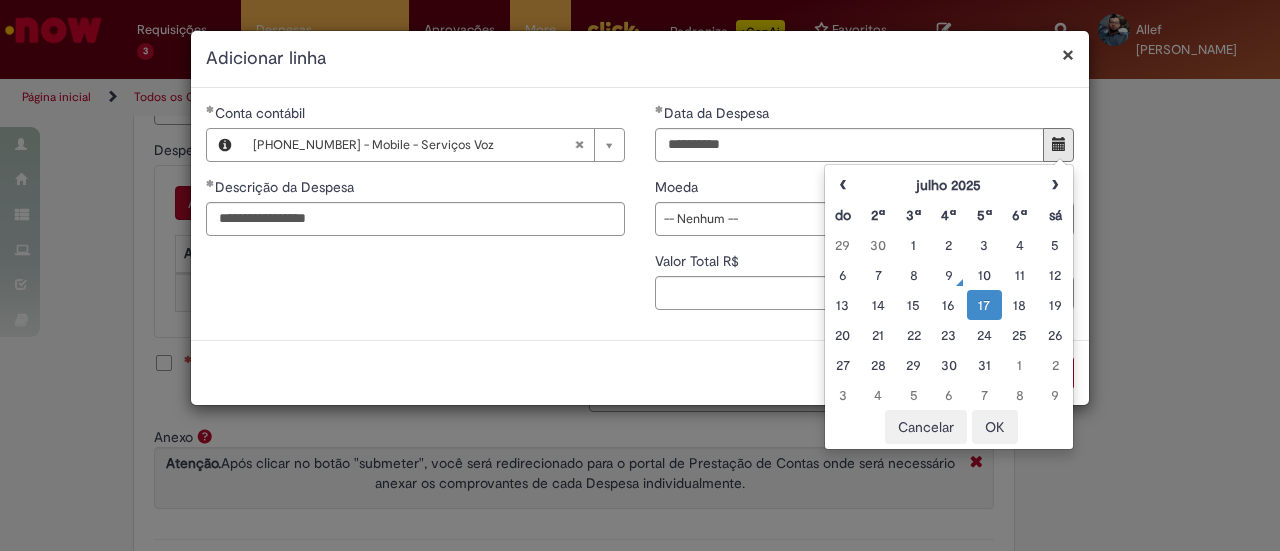 drag, startPoint x: 722, startPoint y: 354, endPoint x: 740, endPoint y: 288, distance: 68.41052 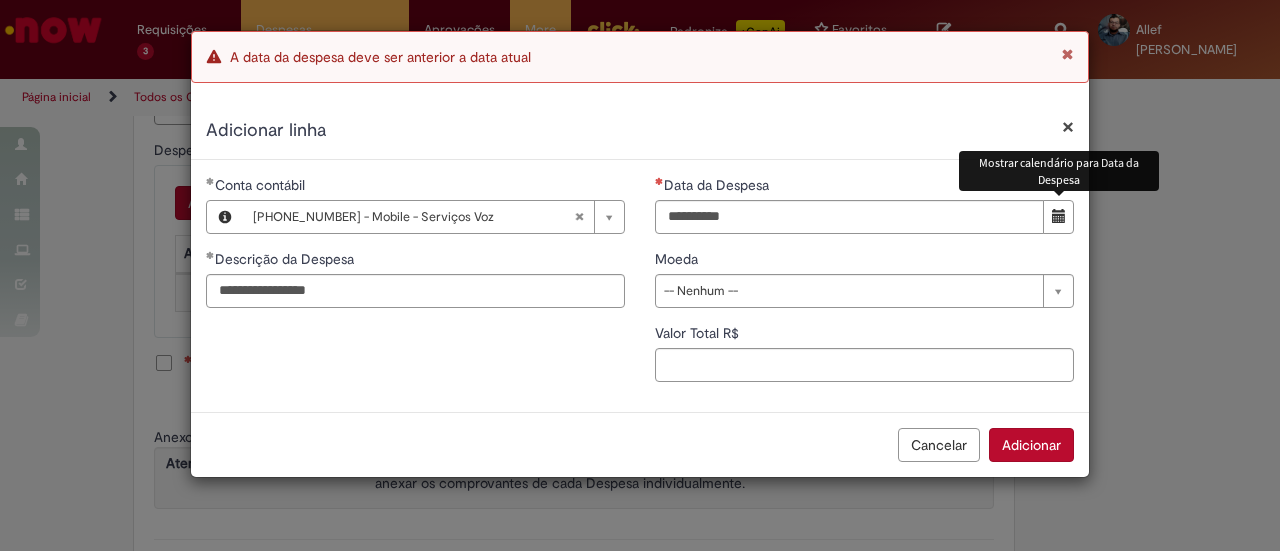 click at bounding box center (1058, 217) 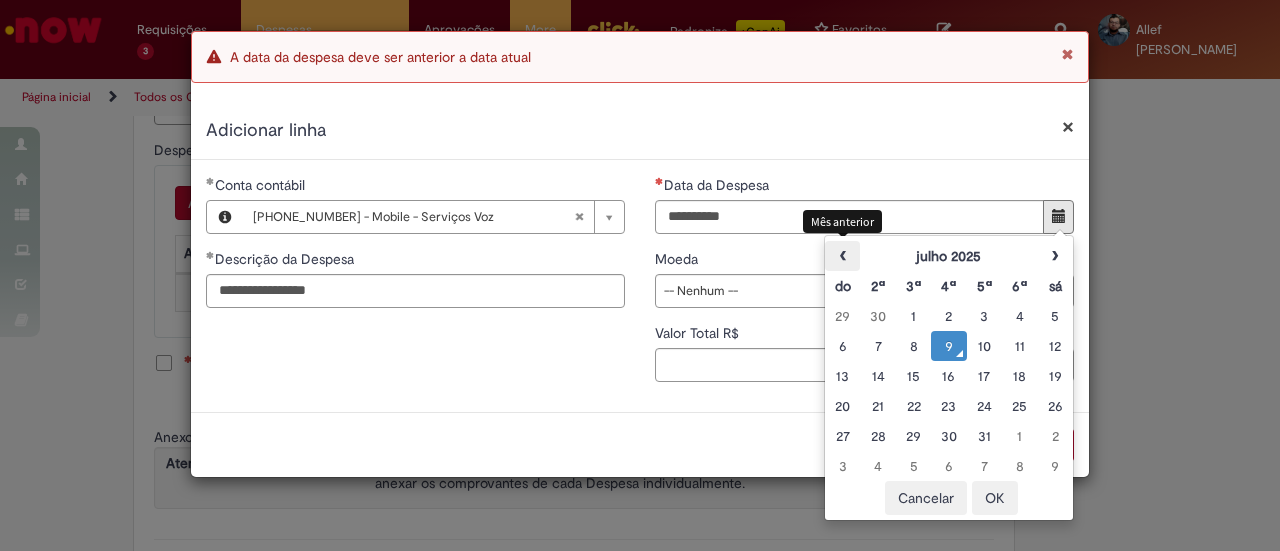 click on "‹" at bounding box center (842, 256) 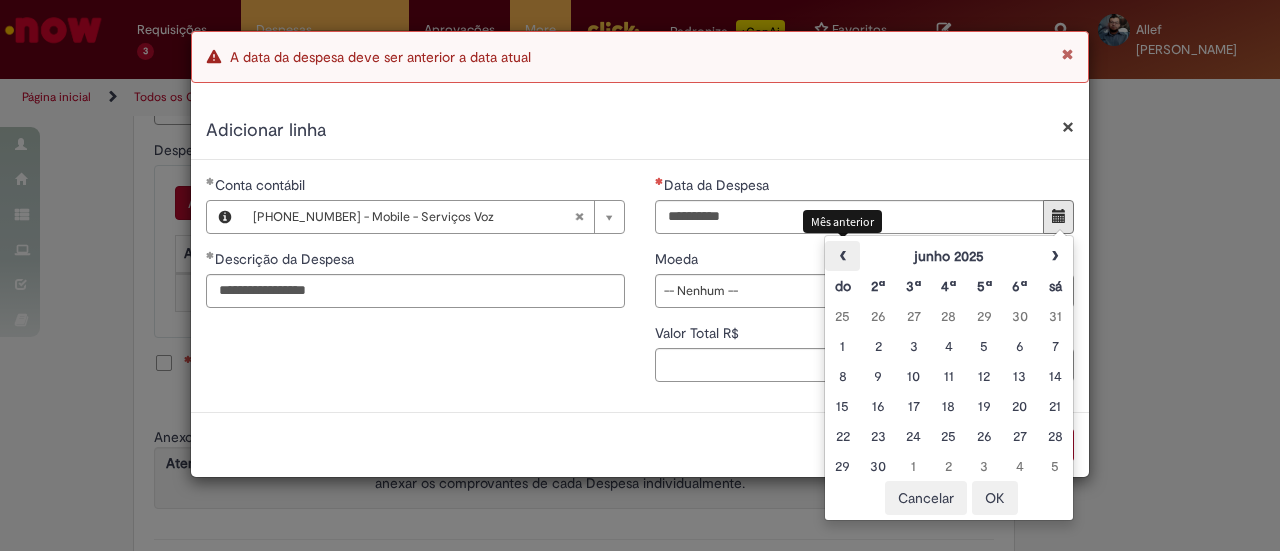 click on "‹" at bounding box center [842, 256] 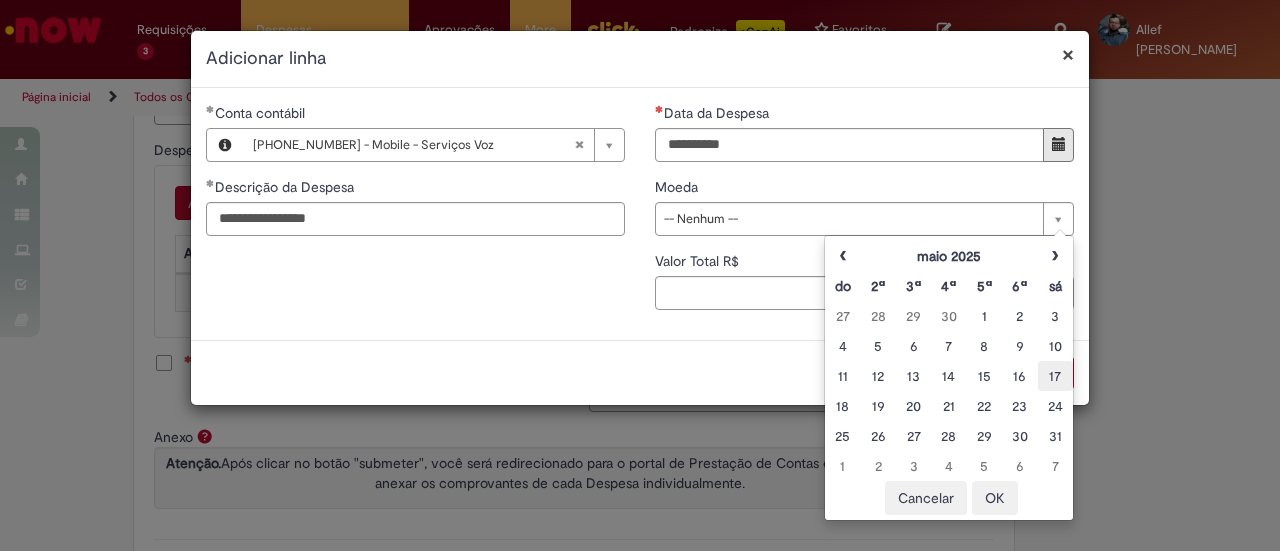 click on "17" at bounding box center [1055, 376] 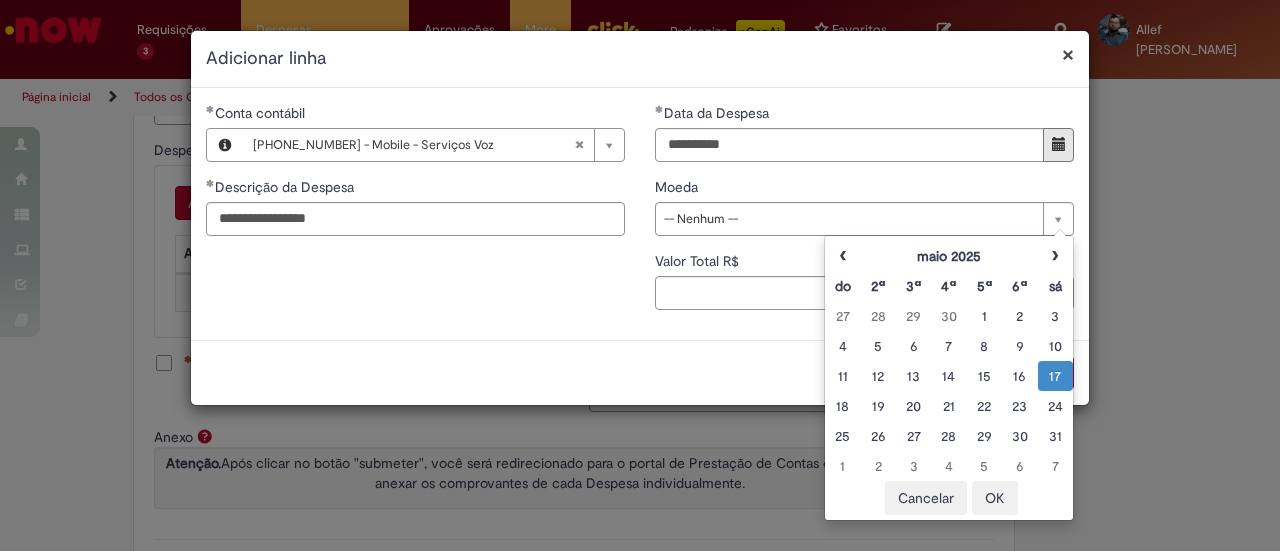 click on "**********" at bounding box center (640, 214) 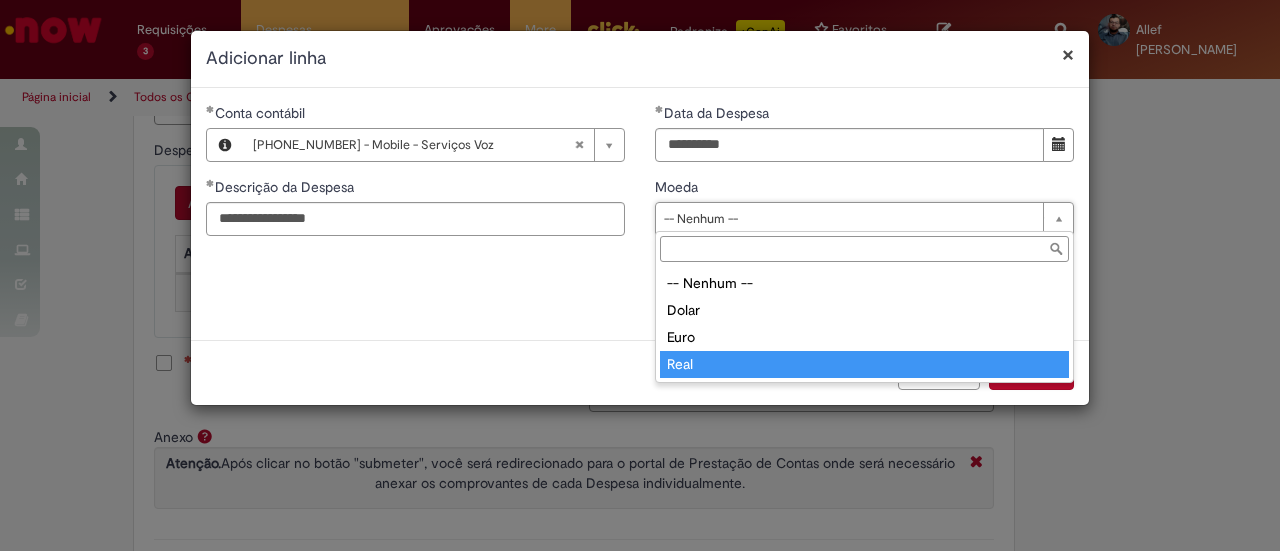 type on "****" 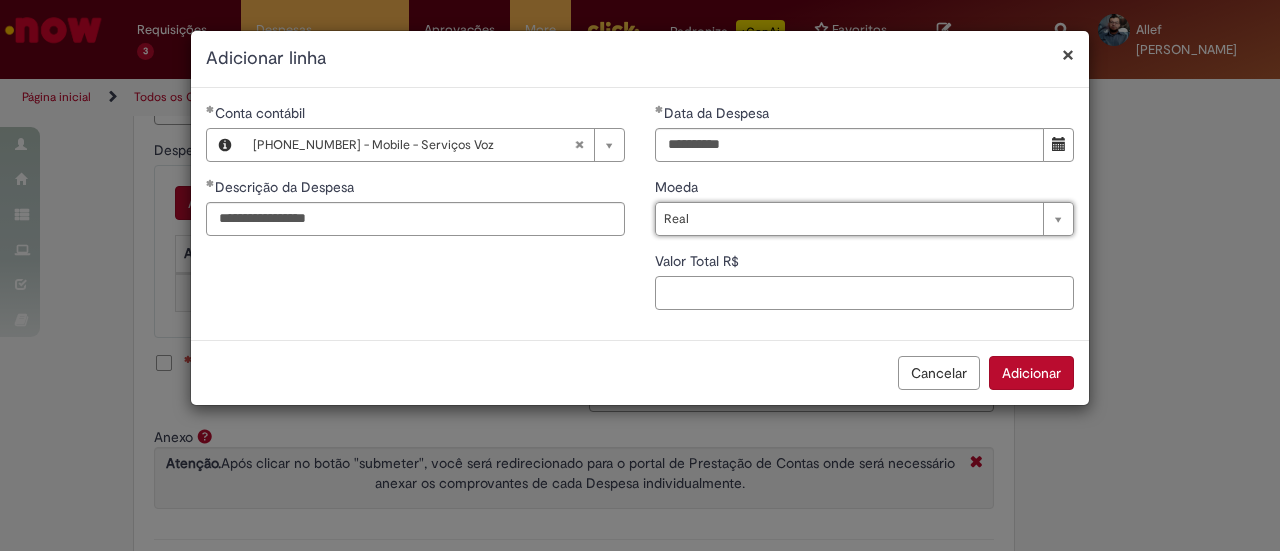 click on "Valor Total R$" at bounding box center (864, 293) 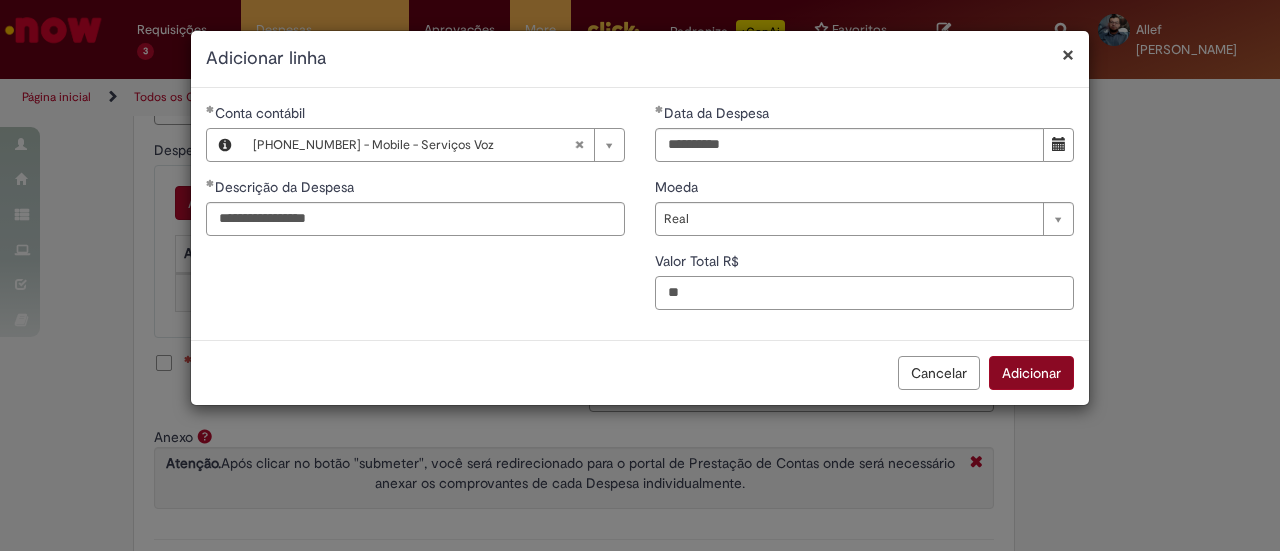 type on "**" 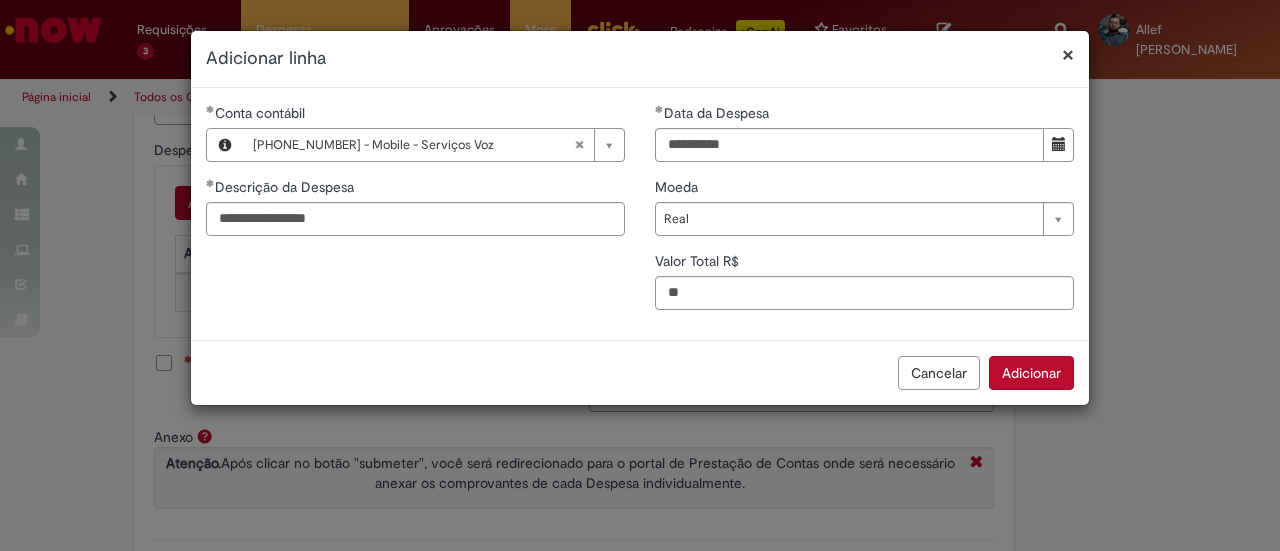 click on "Adicionar" at bounding box center (1031, 373) 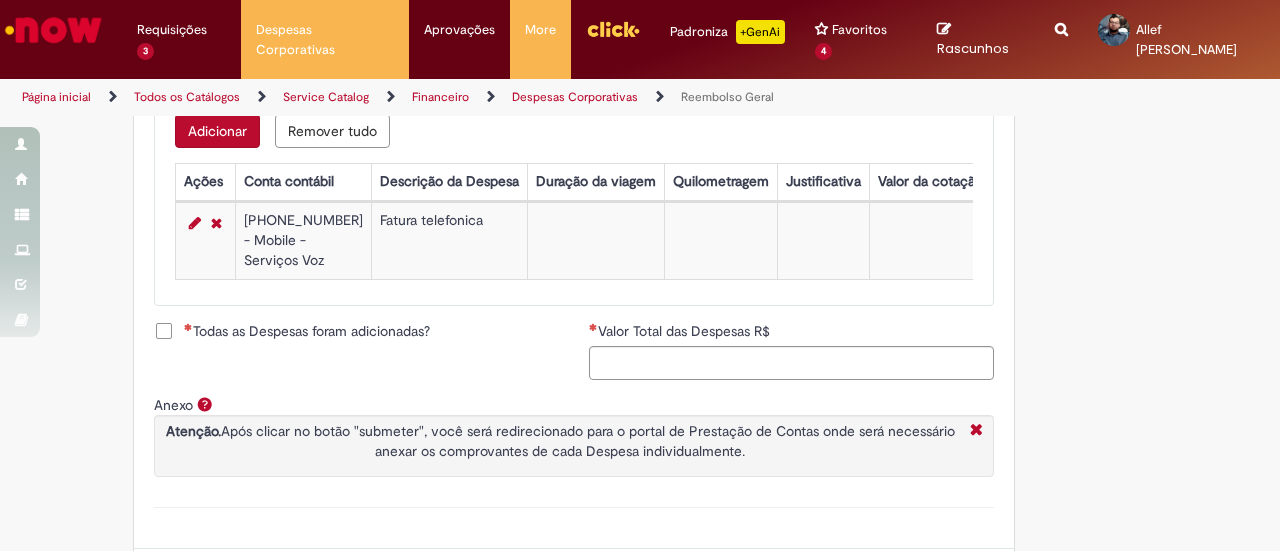 scroll, scrollTop: 800, scrollLeft: 0, axis: vertical 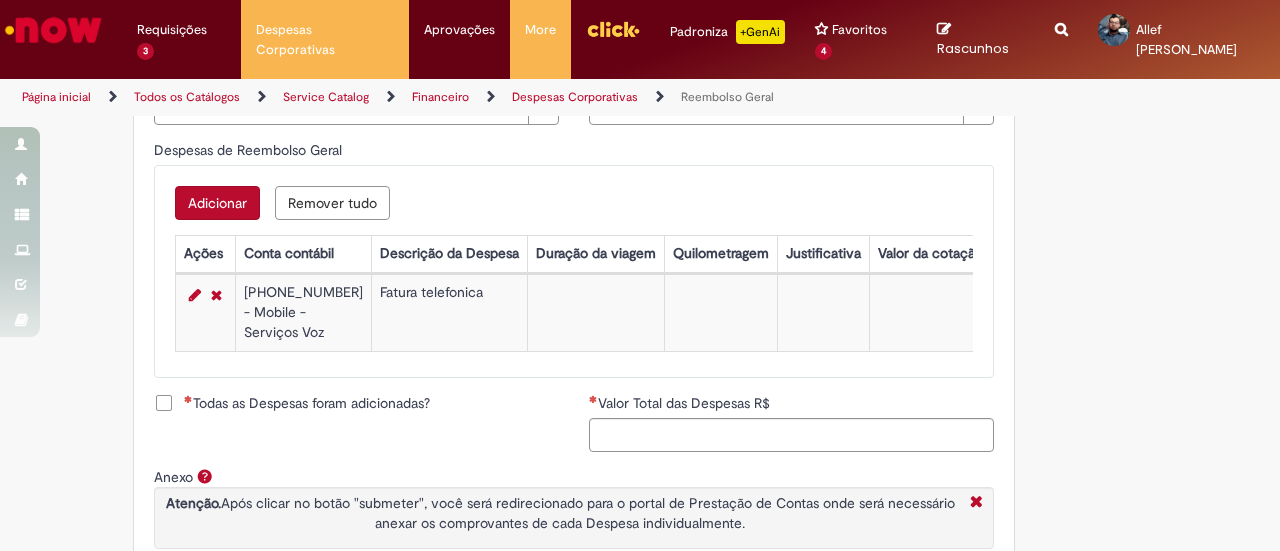 click on "Adicionar" at bounding box center [217, 203] 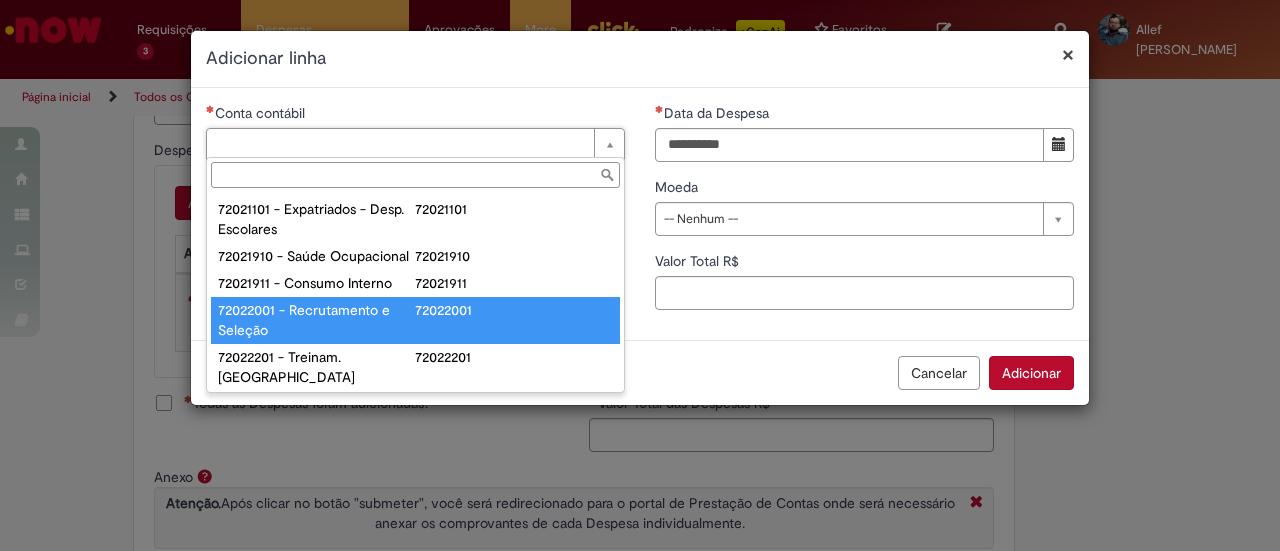 scroll, scrollTop: 200, scrollLeft: 0, axis: vertical 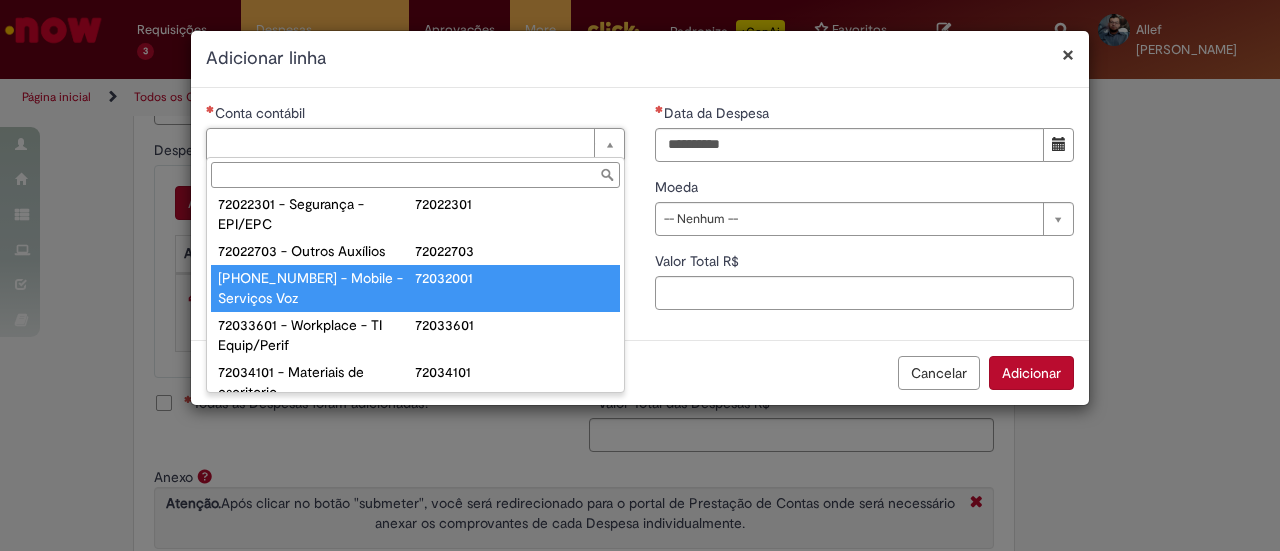 type on "**********" 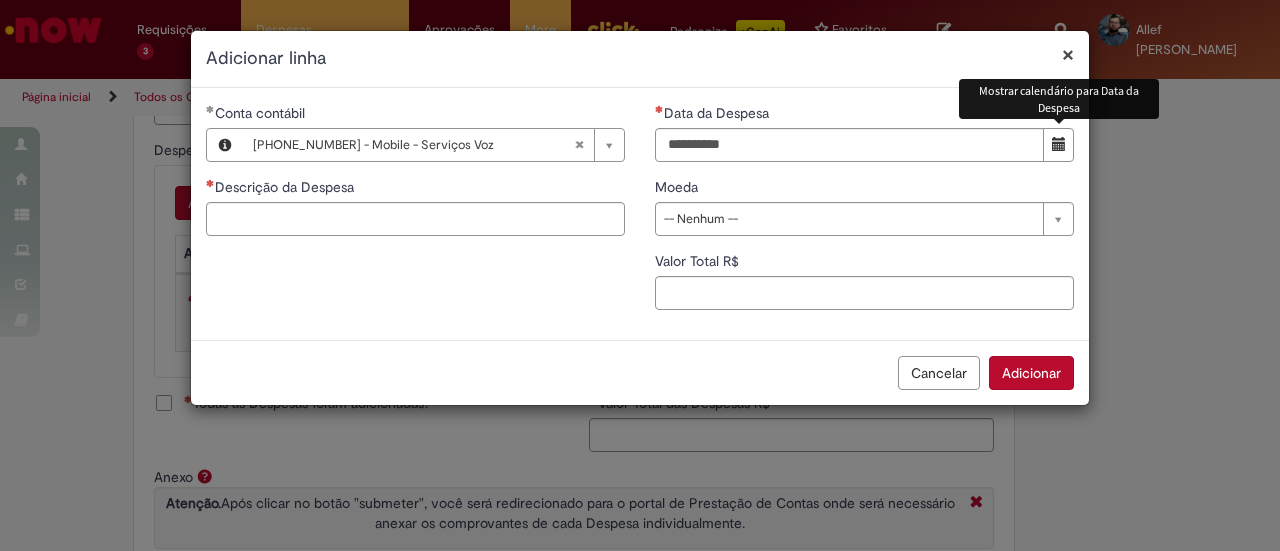 click at bounding box center [1058, 145] 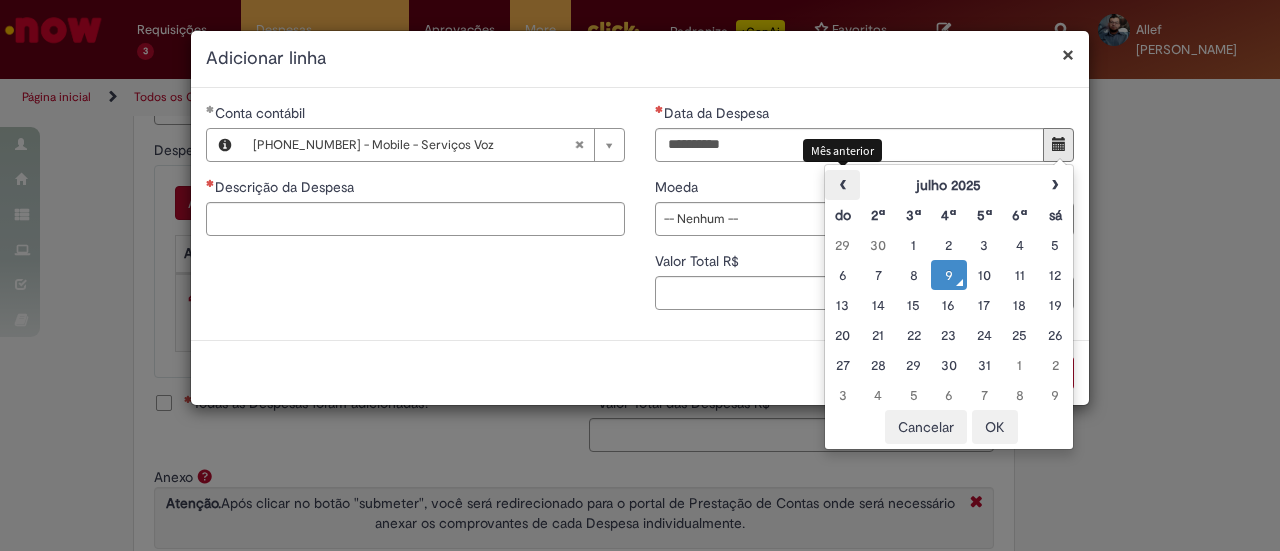 click on "‹" at bounding box center (842, 185) 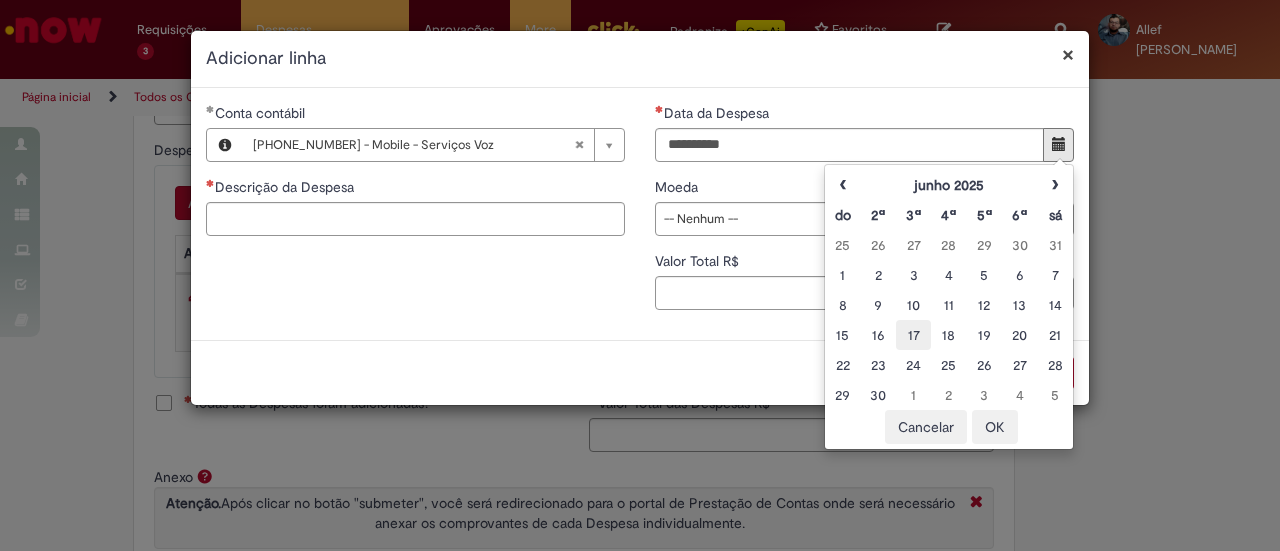 click on "17" at bounding box center [913, 335] 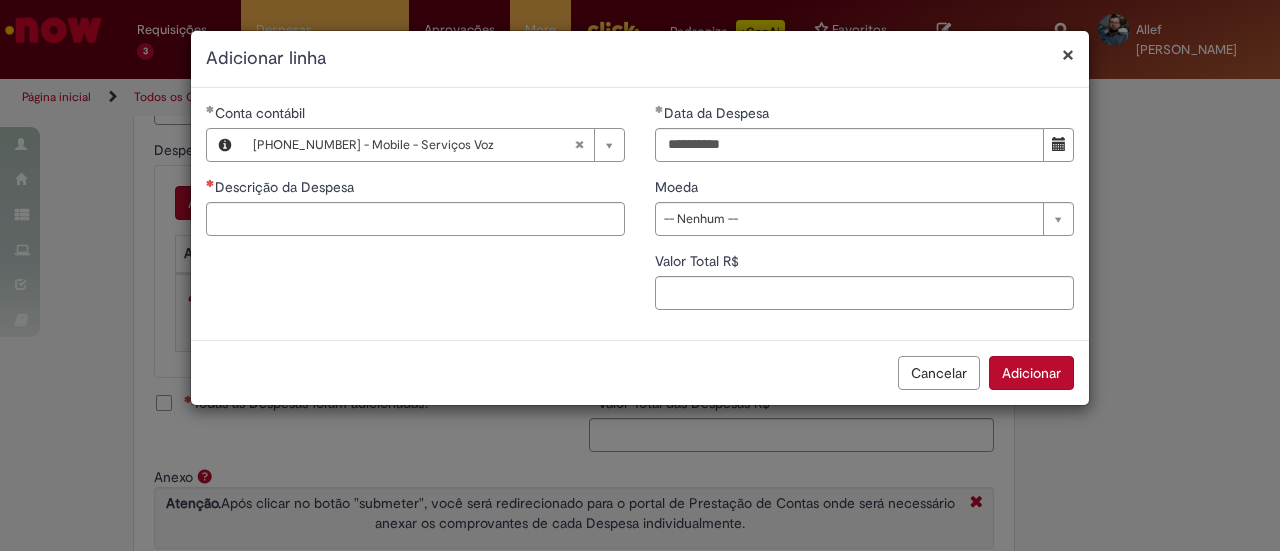 click on "Descrição da Despesa" at bounding box center [415, 189] 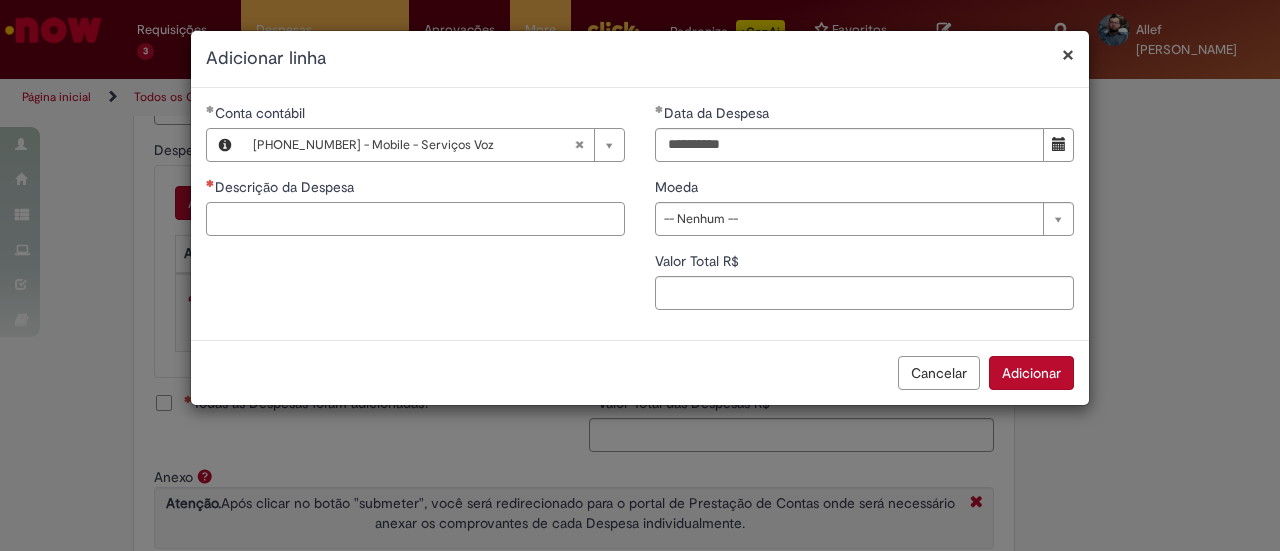 click on "Descrição da Despesa" at bounding box center [415, 219] 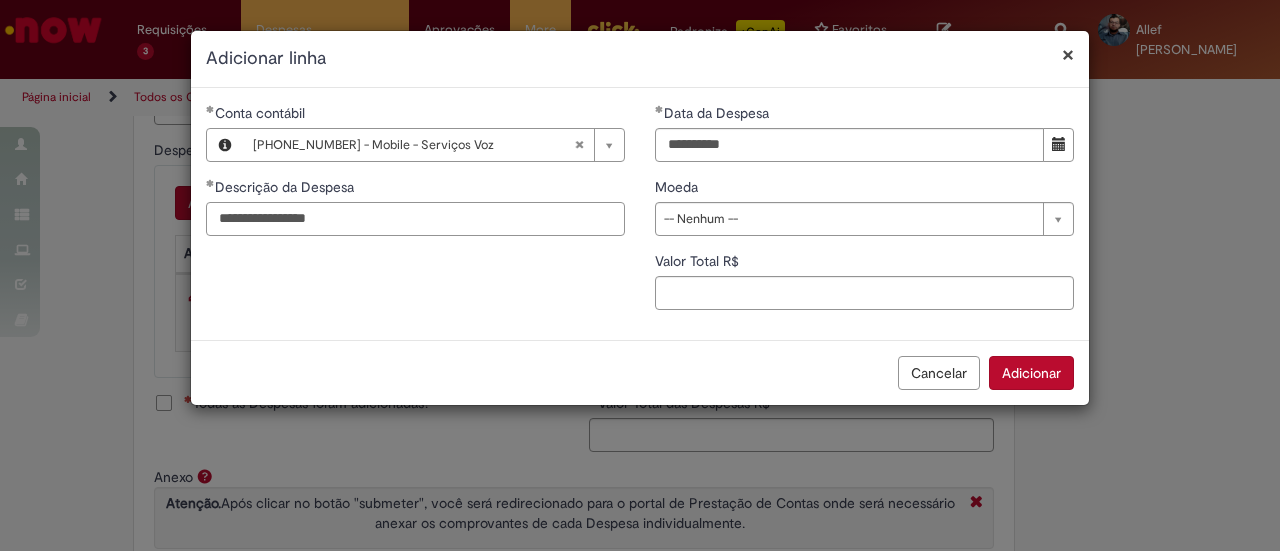type on "**********" 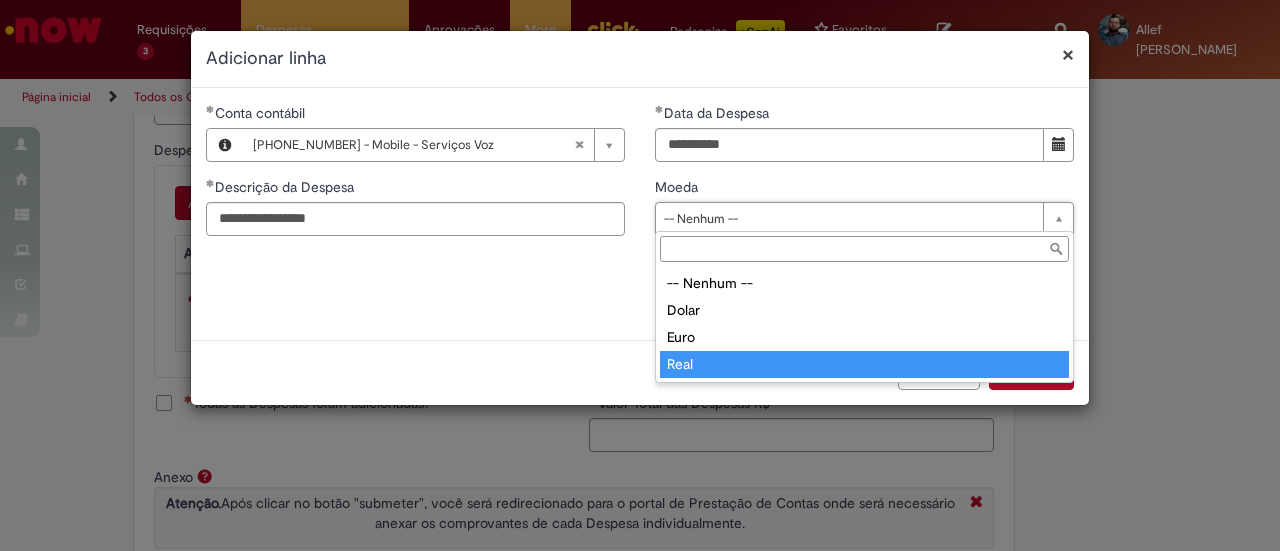 type on "****" 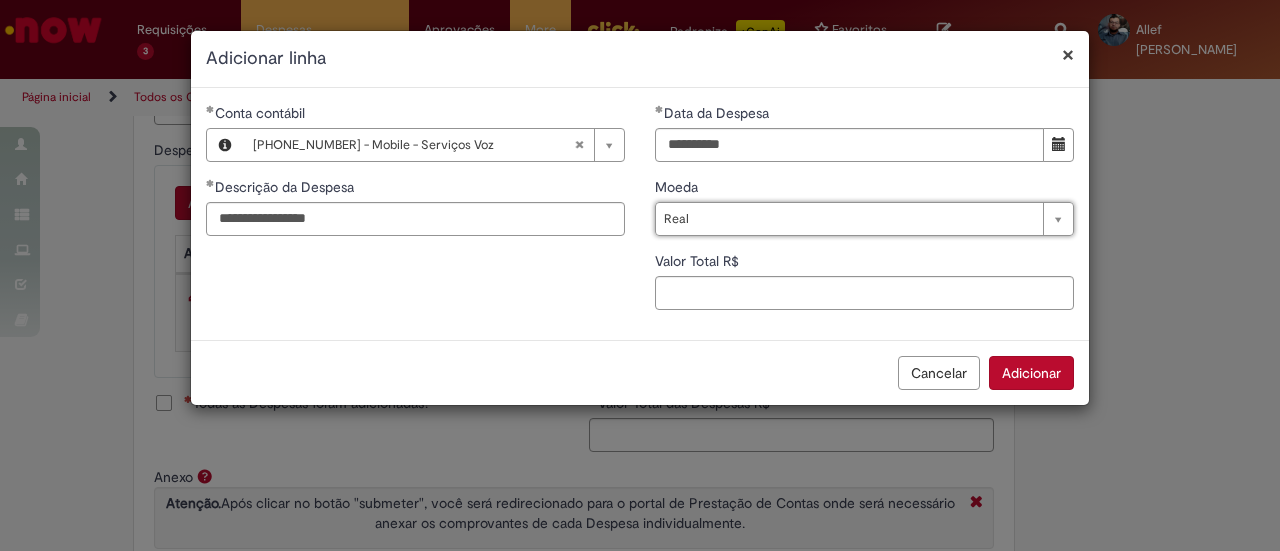 click on "**********" at bounding box center (864, 214) 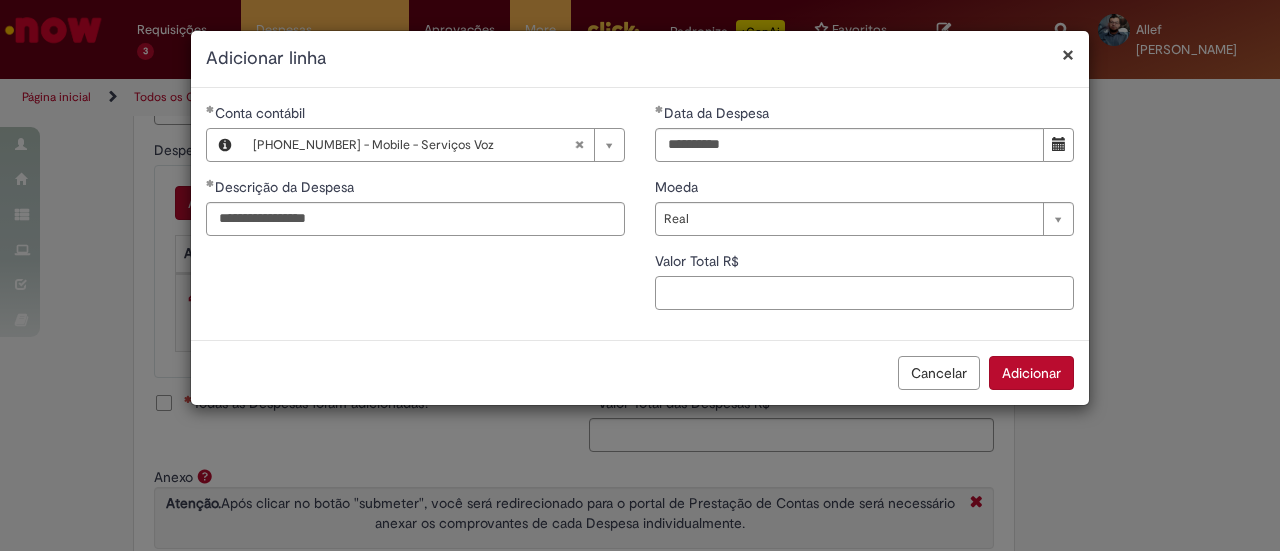 click on "Valor Total R$" at bounding box center [864, 293] 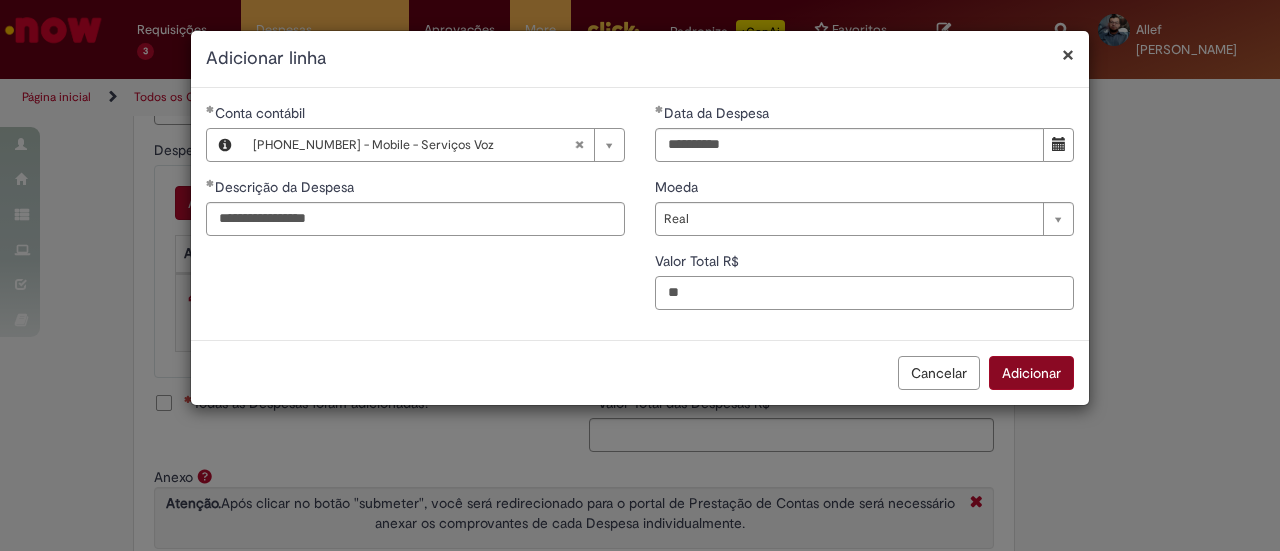 type on "**" 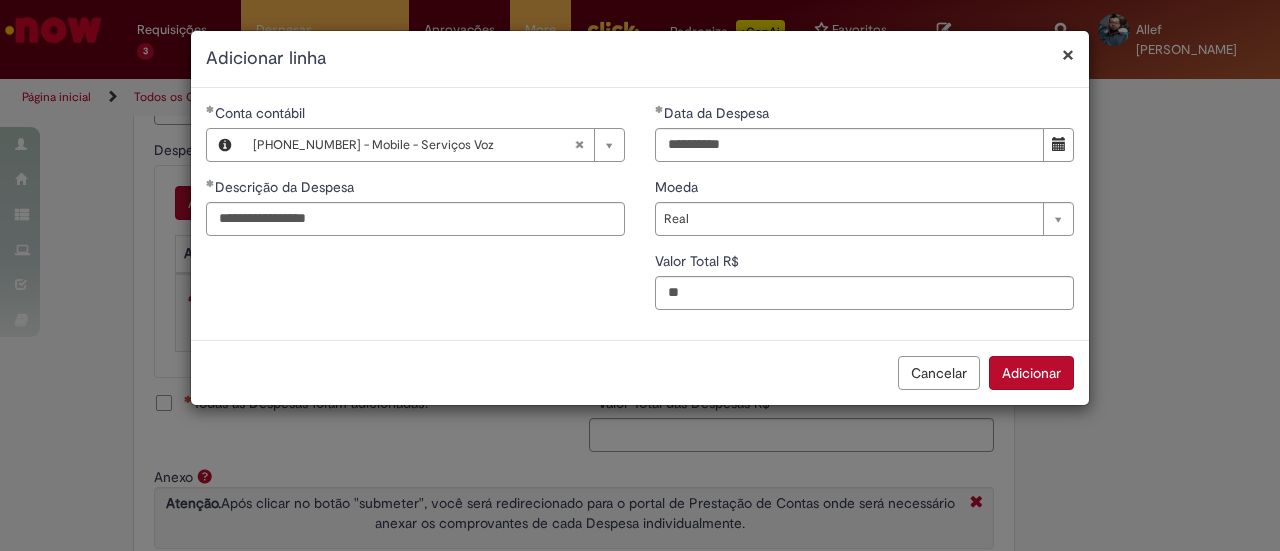 click on "Adicionar" at bounding box center [1031, 373] 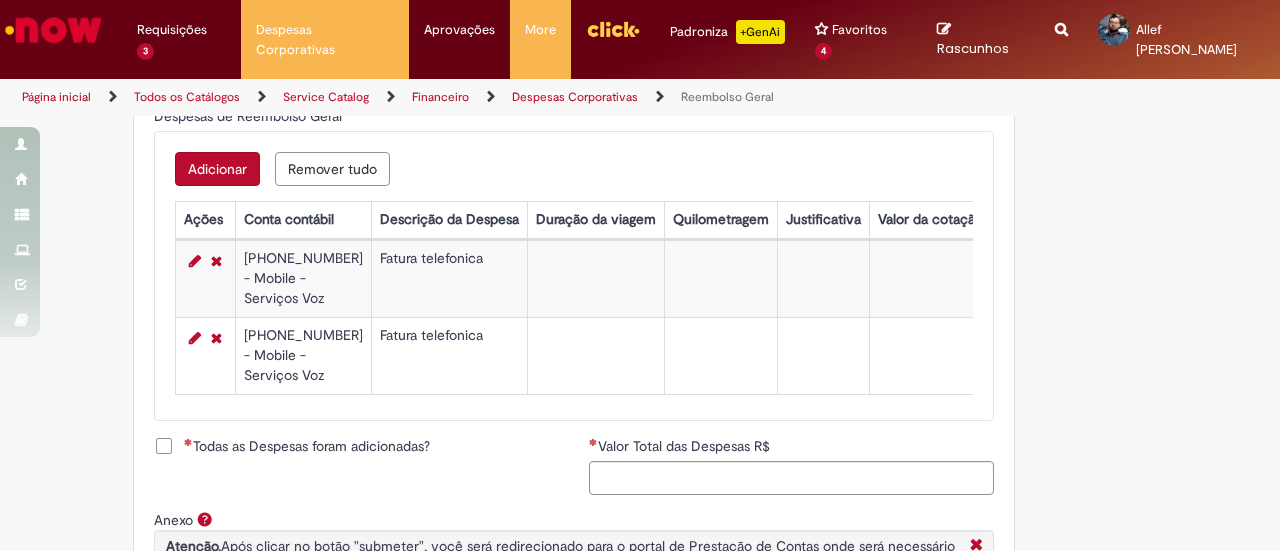 scroll, scrollTop: 1000, scrollLeft: 0, axis: vertical 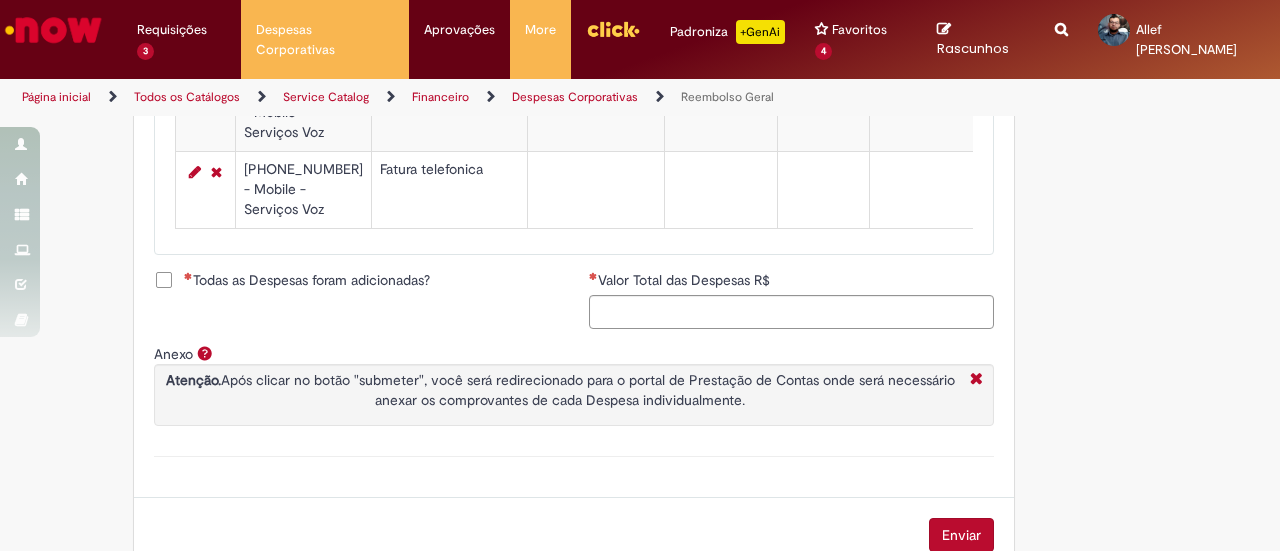 click on "Todas as Despesas foram adicionadas?" at bounding box center (307, 280) 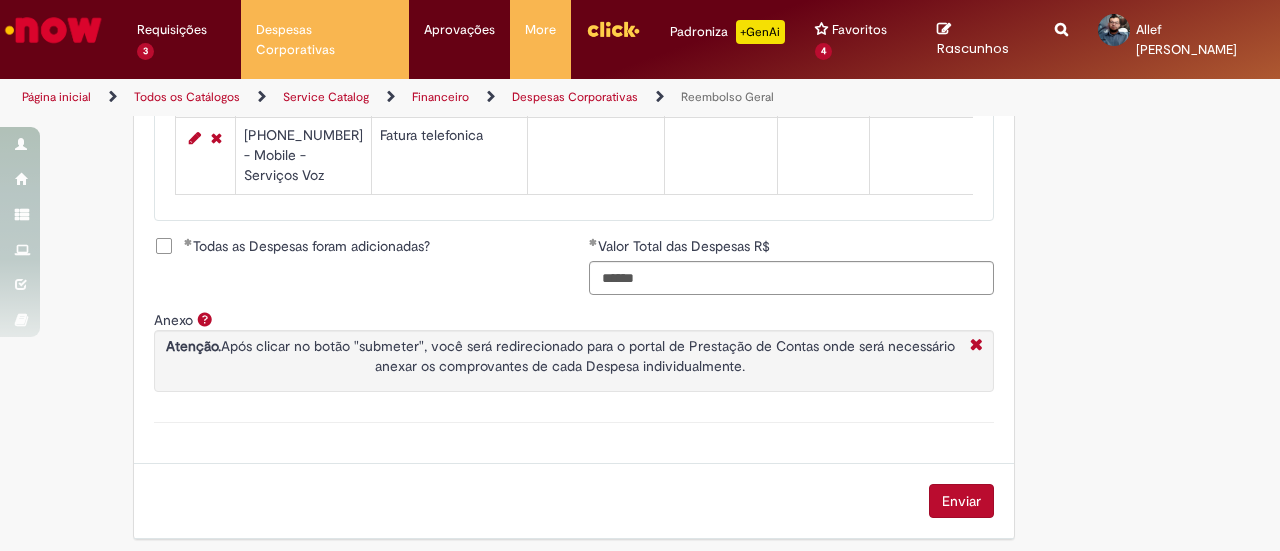scroll, scrollTop: 1054, scrollLeft: 0, axis: vertical 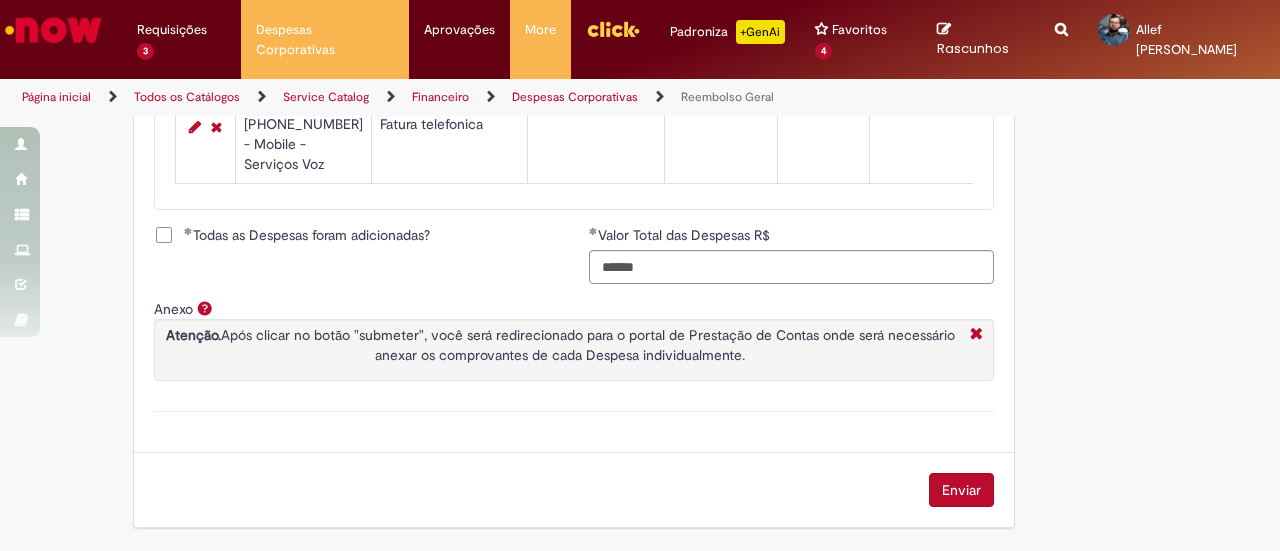 click on "Enviar" at bounding box center [961, 490] 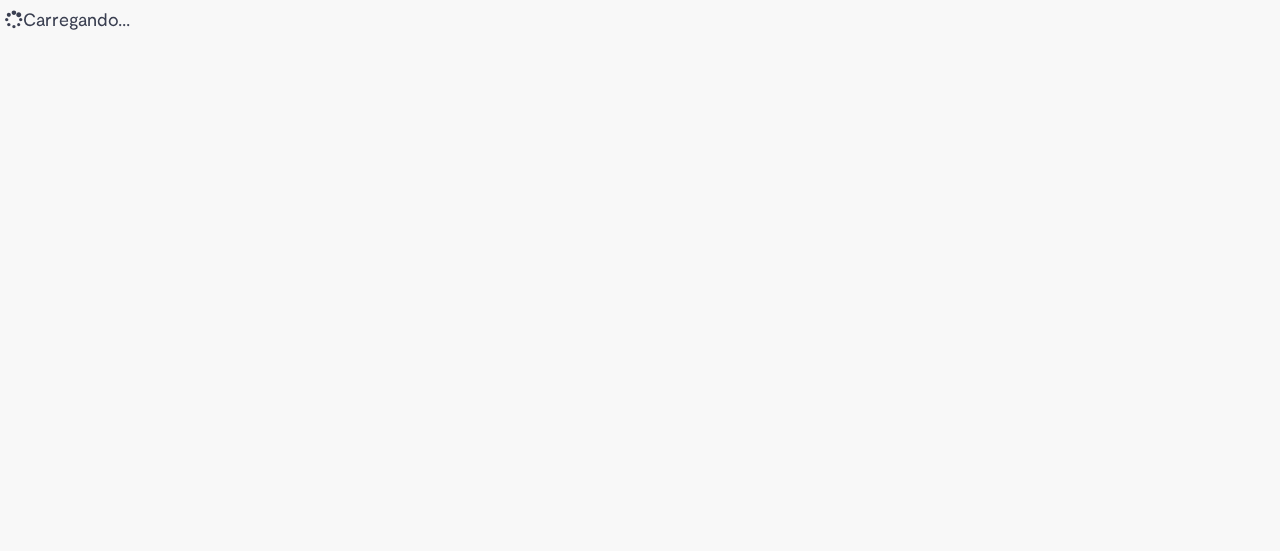 scroll, scrollTop: 0, scrollLeft: 0, axis: both 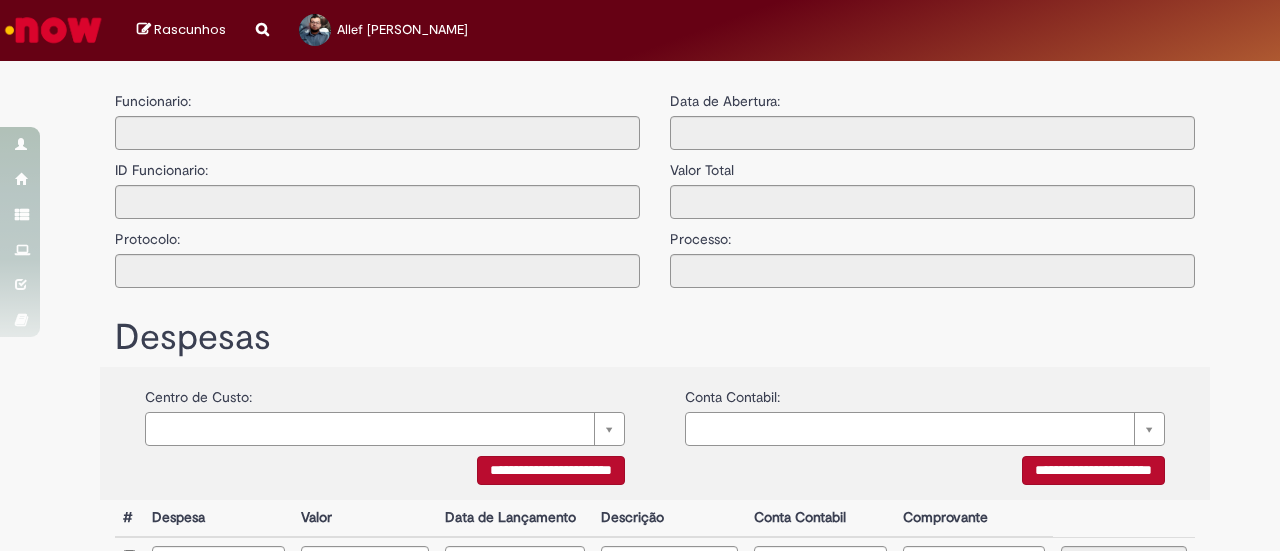 type on "**********" 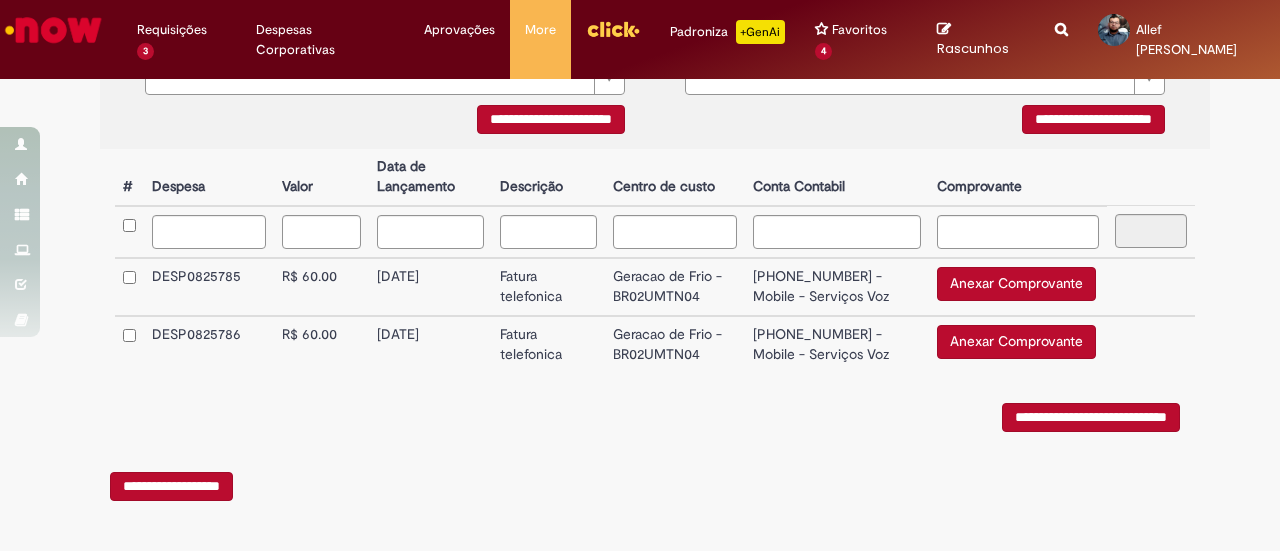 scroll, scrollTop: 506, scrollLeft: 0, axis: vertical 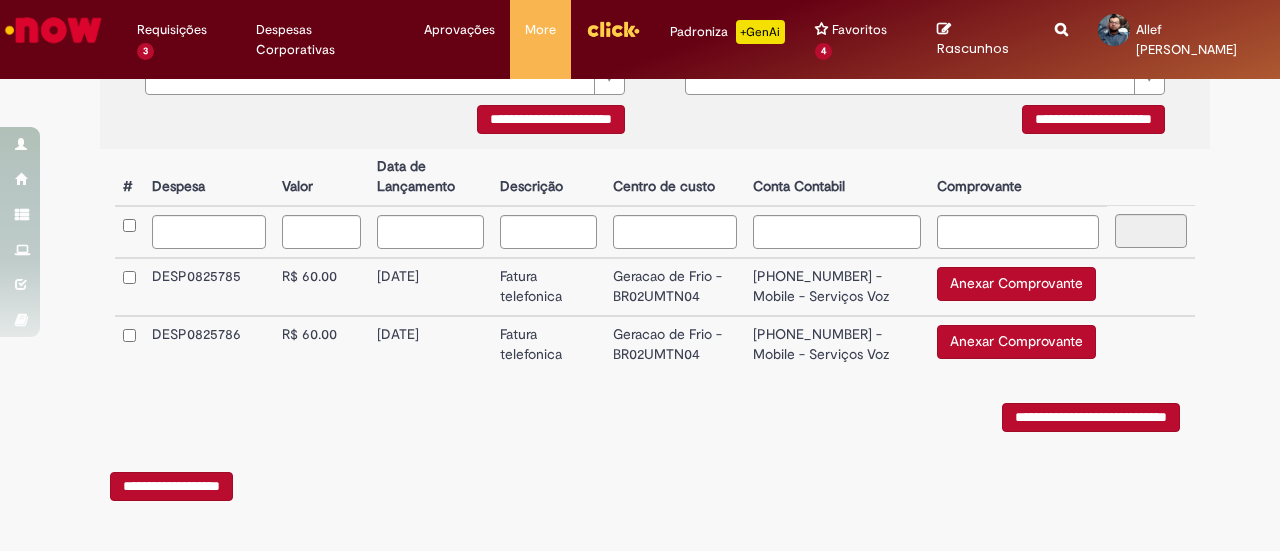 click on "Anexar Comprovante" at bounding box center [1016, 284] 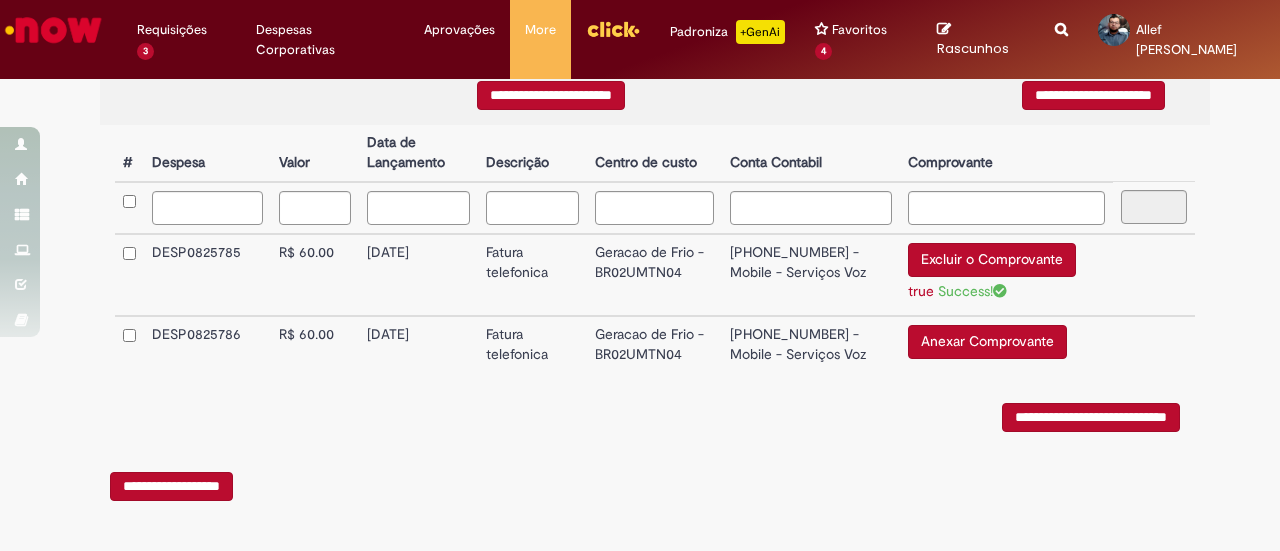 click on "Anexar Comprovante" at bounding box center [987, 342] 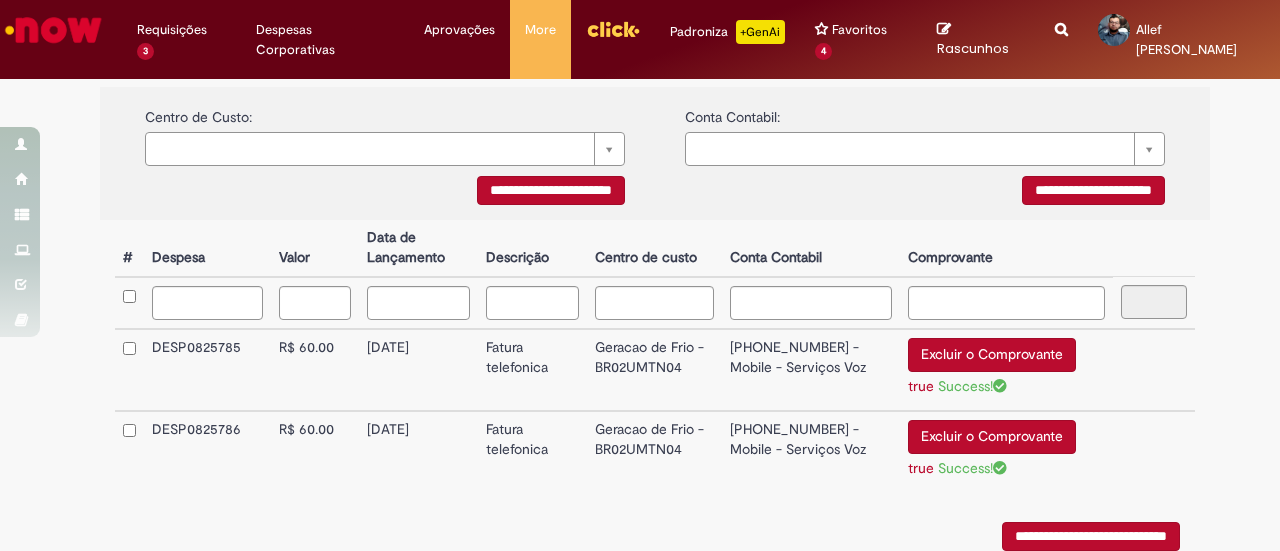 scroll, scrollTop: 306, scrollLeft: 0, axis: vertical 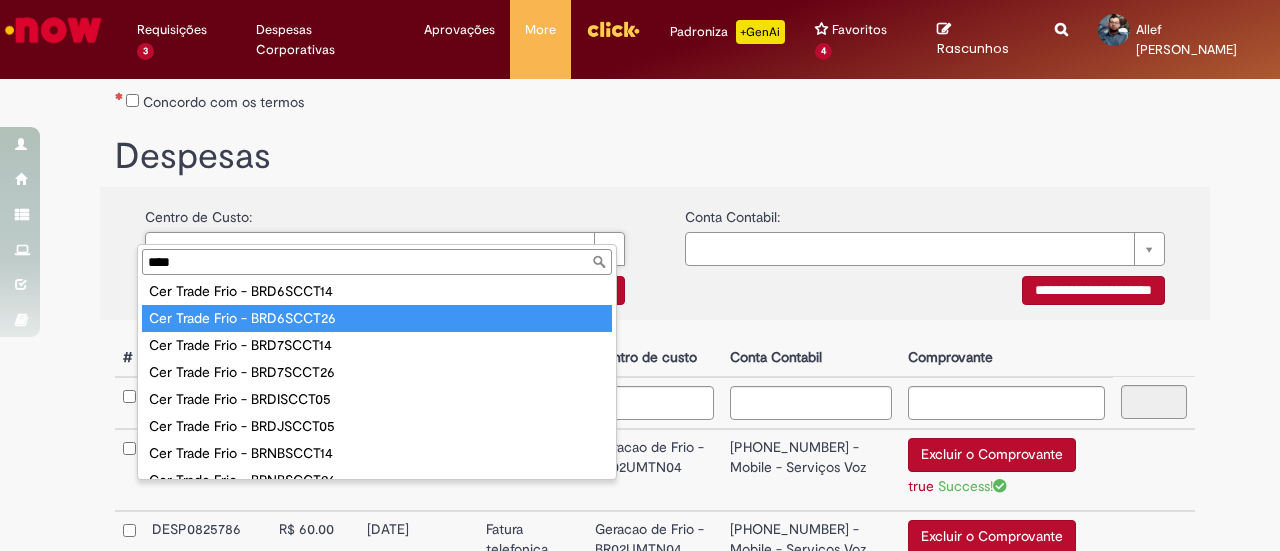 drag, startPoint x: 206, startPoint y: 258, endPoint x: 62, endPoint y: 269, distance: 144.41953 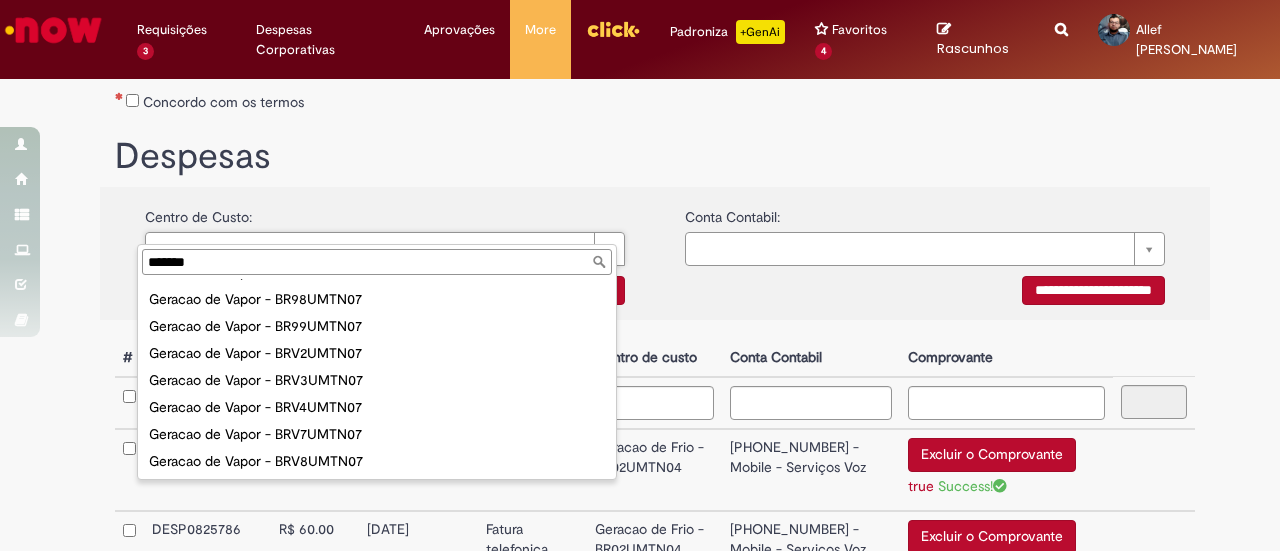 scroll, scrollTop: 0, scrollLeft: 0, axis: both 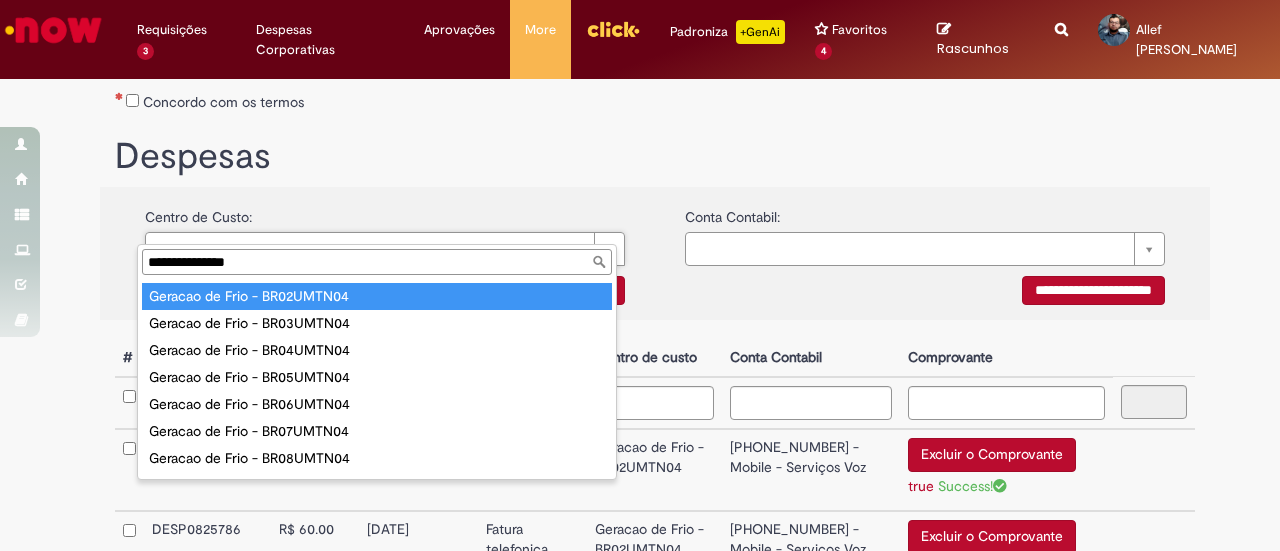 type on "**********" 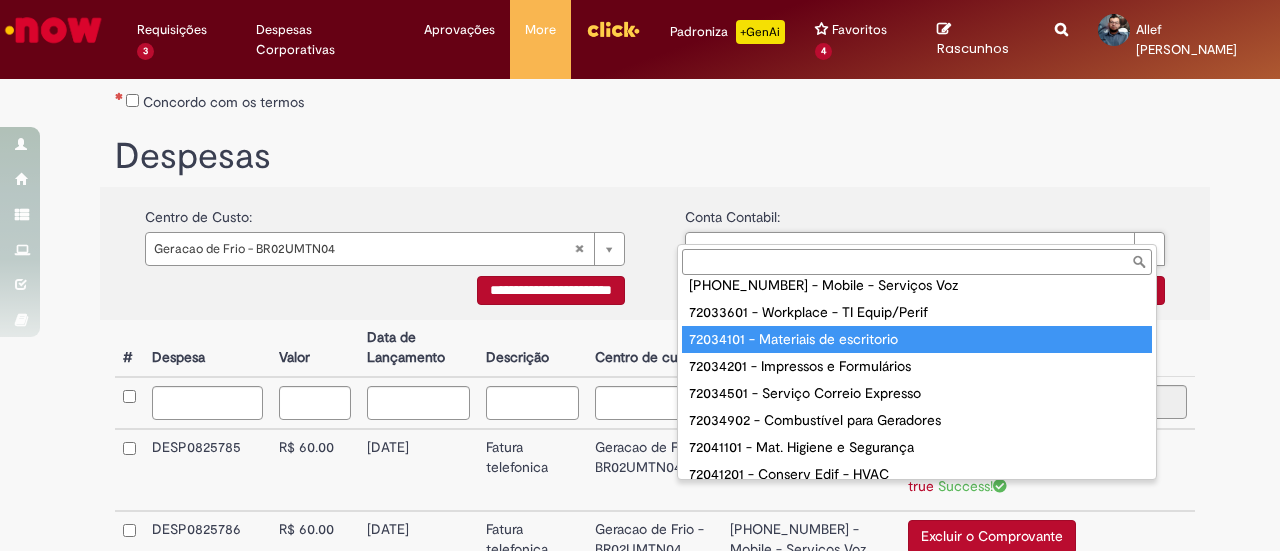 scroll, scrollTop: 193, scrollLeft: 0, axis: vertical 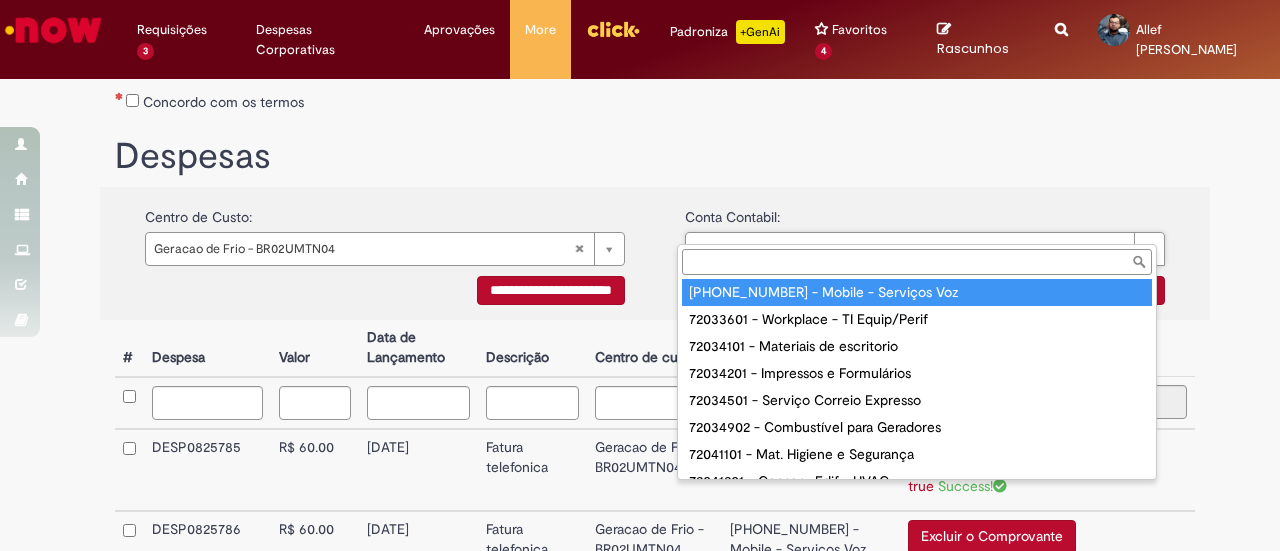 type on "**********" 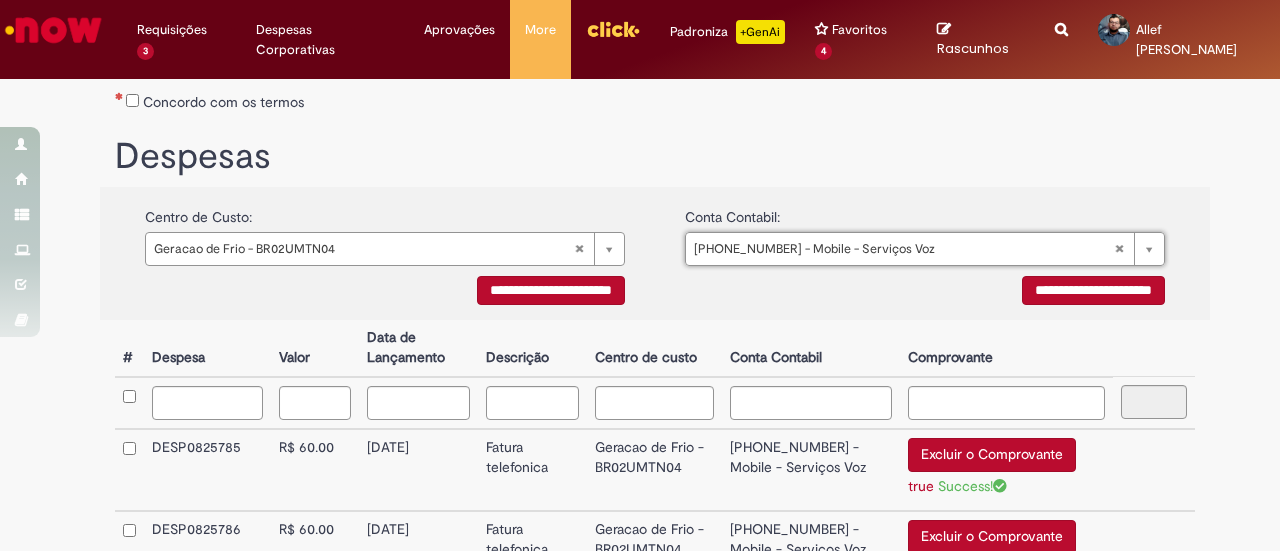 scroll, scrollTop: 0, scrollLeft: 0, axis: both 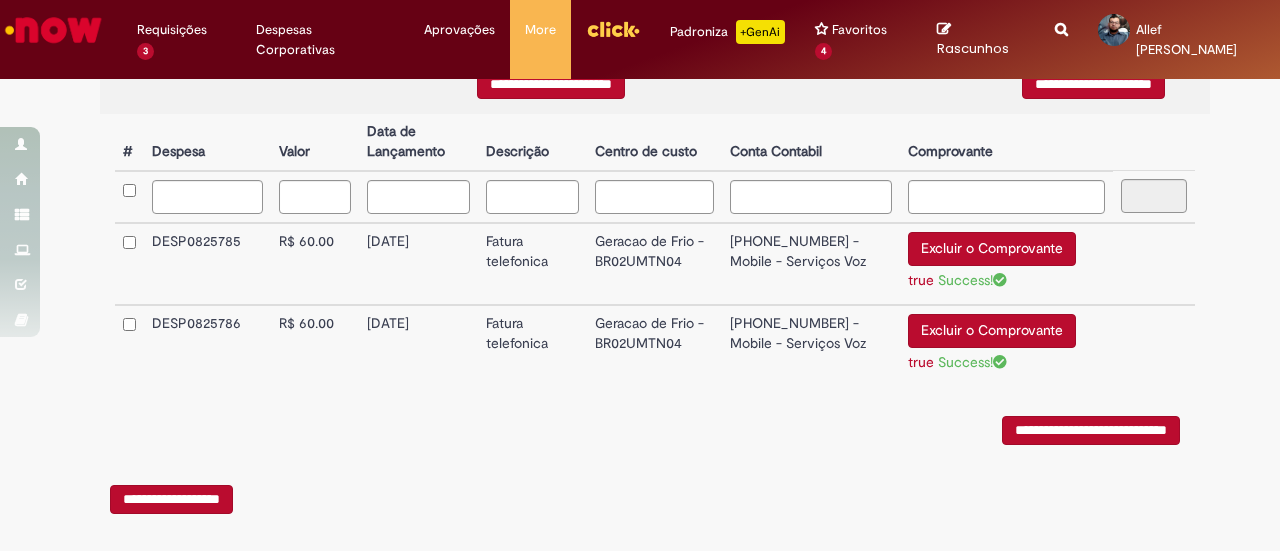 click on "**********" at bounding box center [1091, 430] 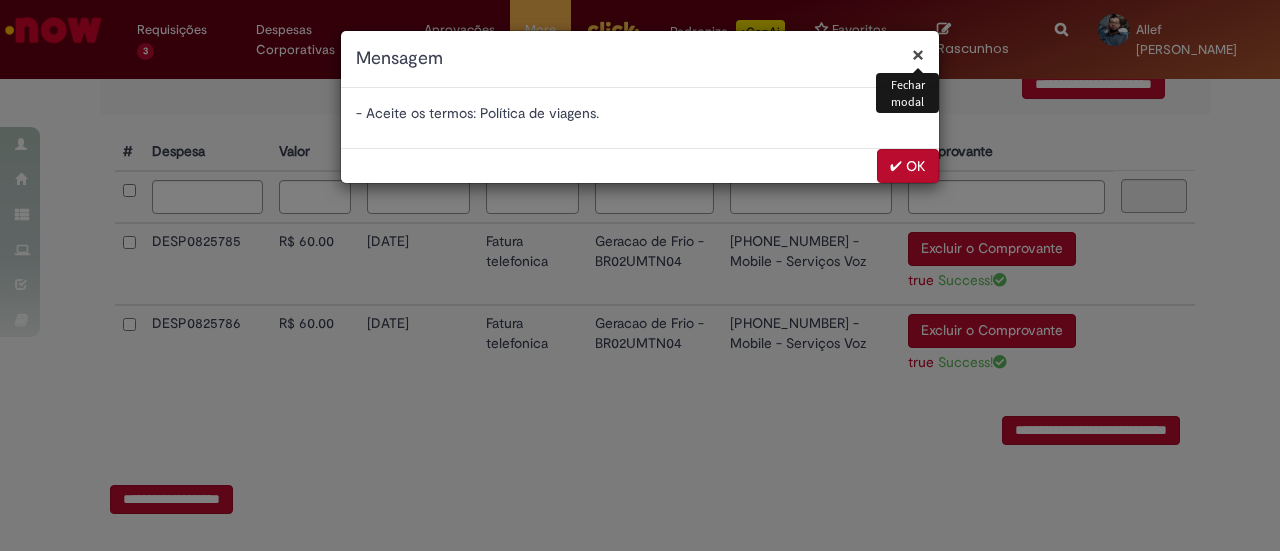 click on "✔ OK" at bounding box center (908, 166) 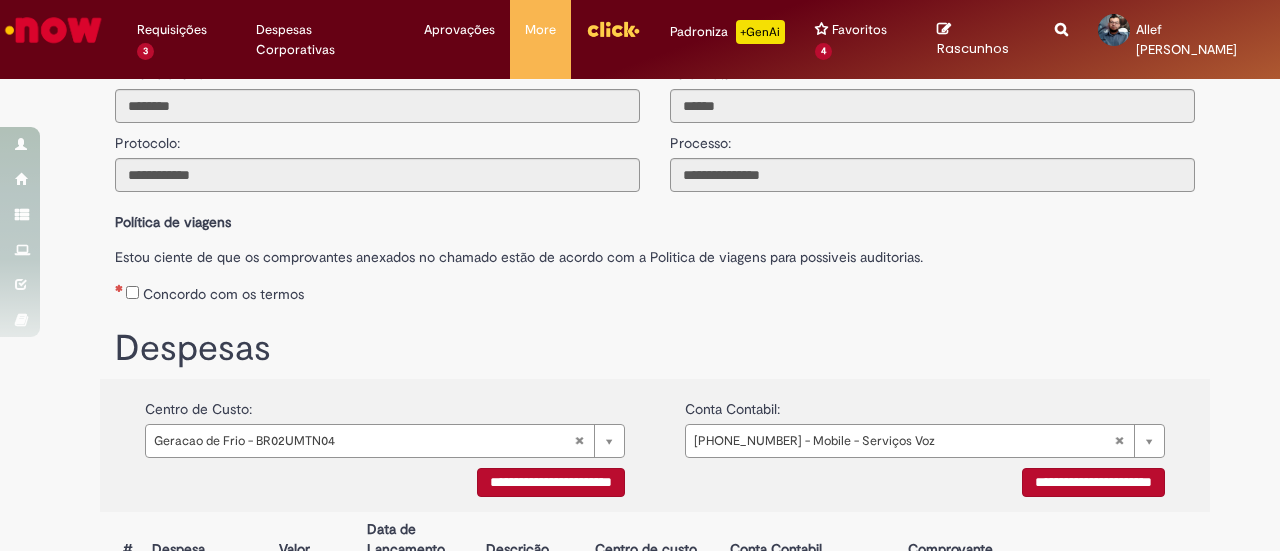 scroll, scrollTop: 112, scrollLeft: 0, axis: vertical 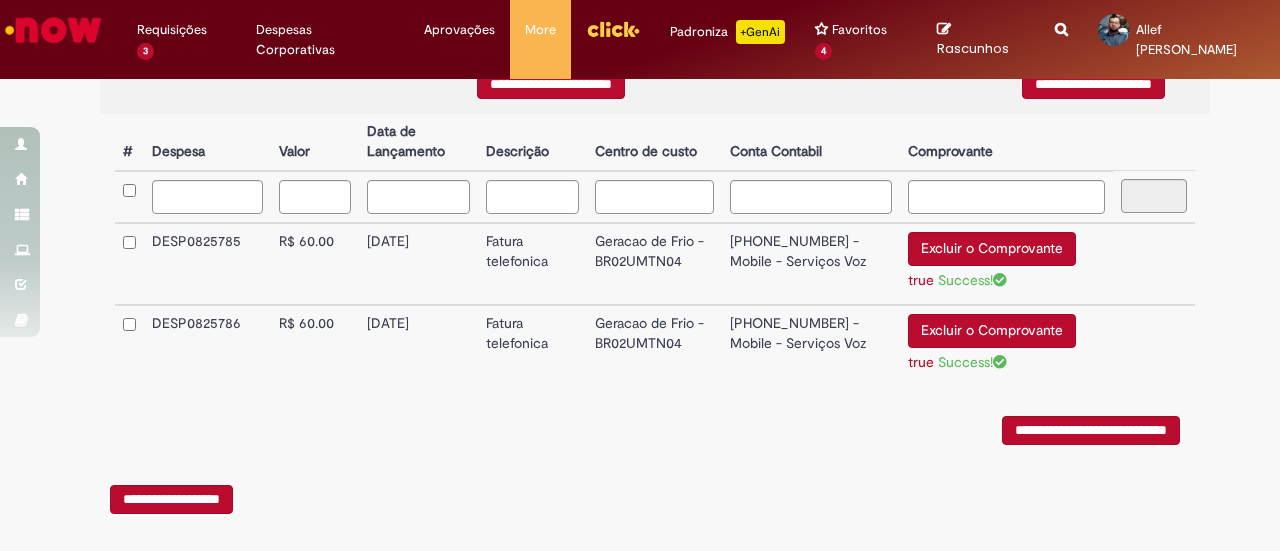 click on "**********" at bounding box center (1091, 430) 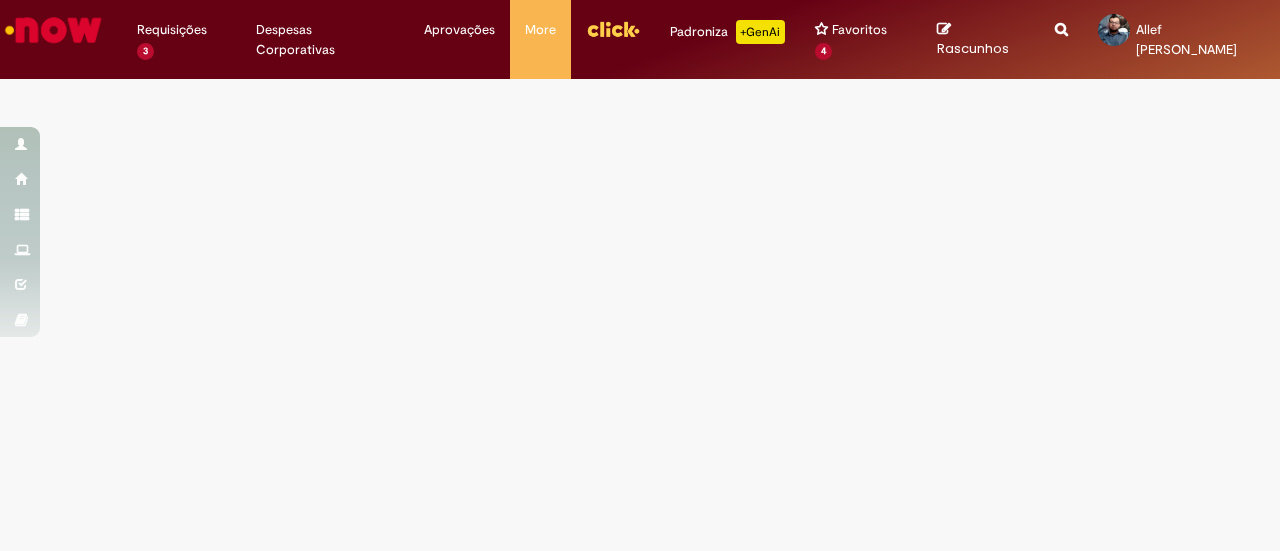 scroll, scrollTop: 0, scrollLeft: 0, axis: both 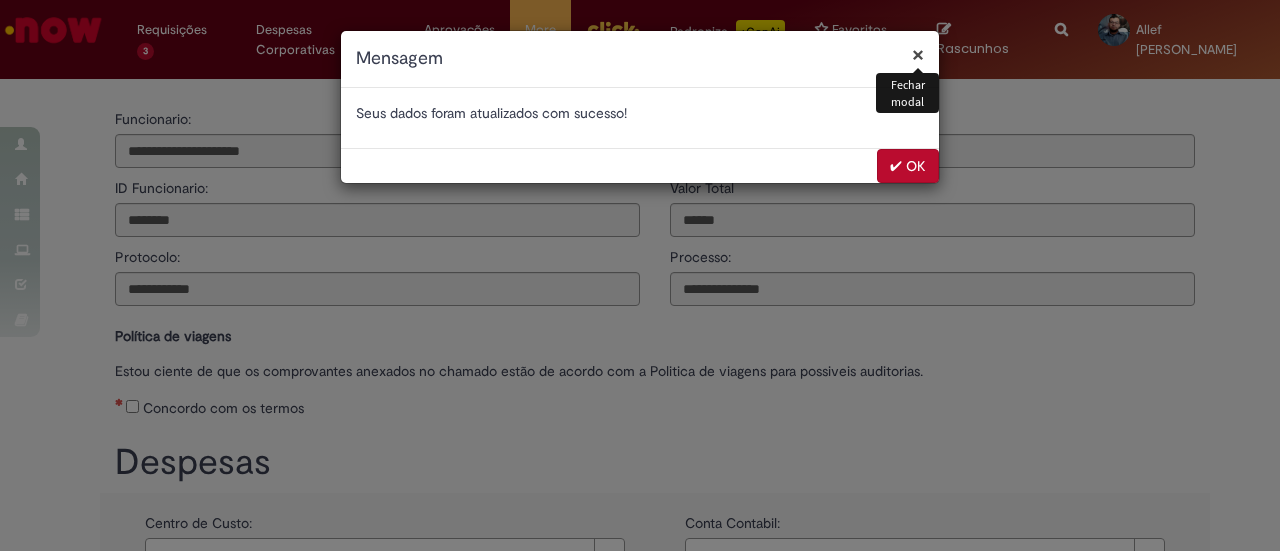 click on "✔ OK" at bounding box center (908, 166) 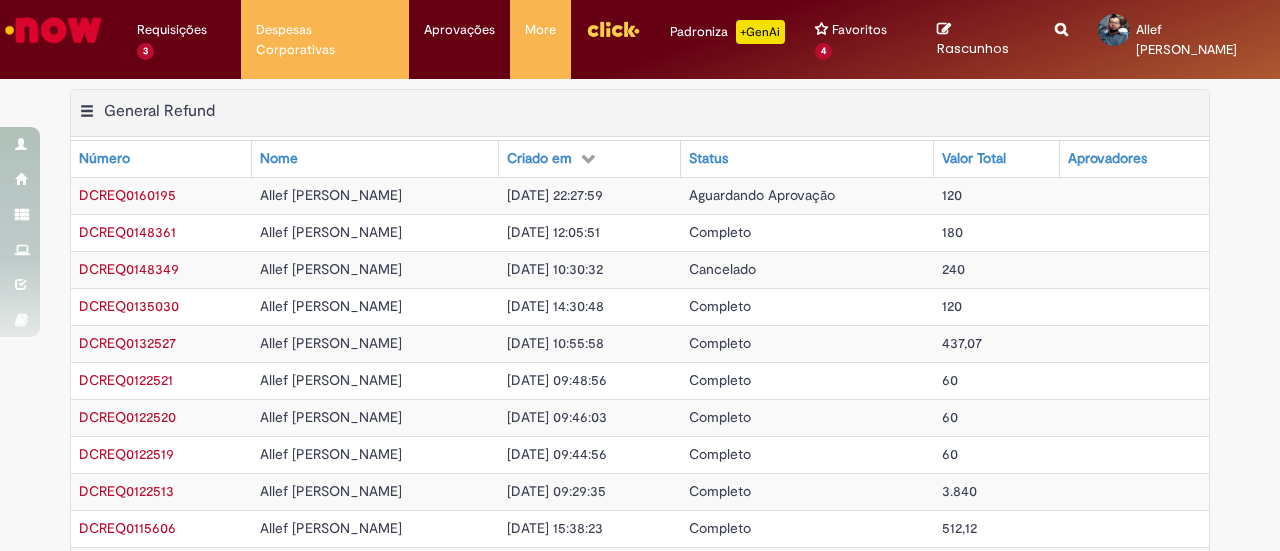 scroll, scrollTop: 0, scrollLeft: 0, axis: both 